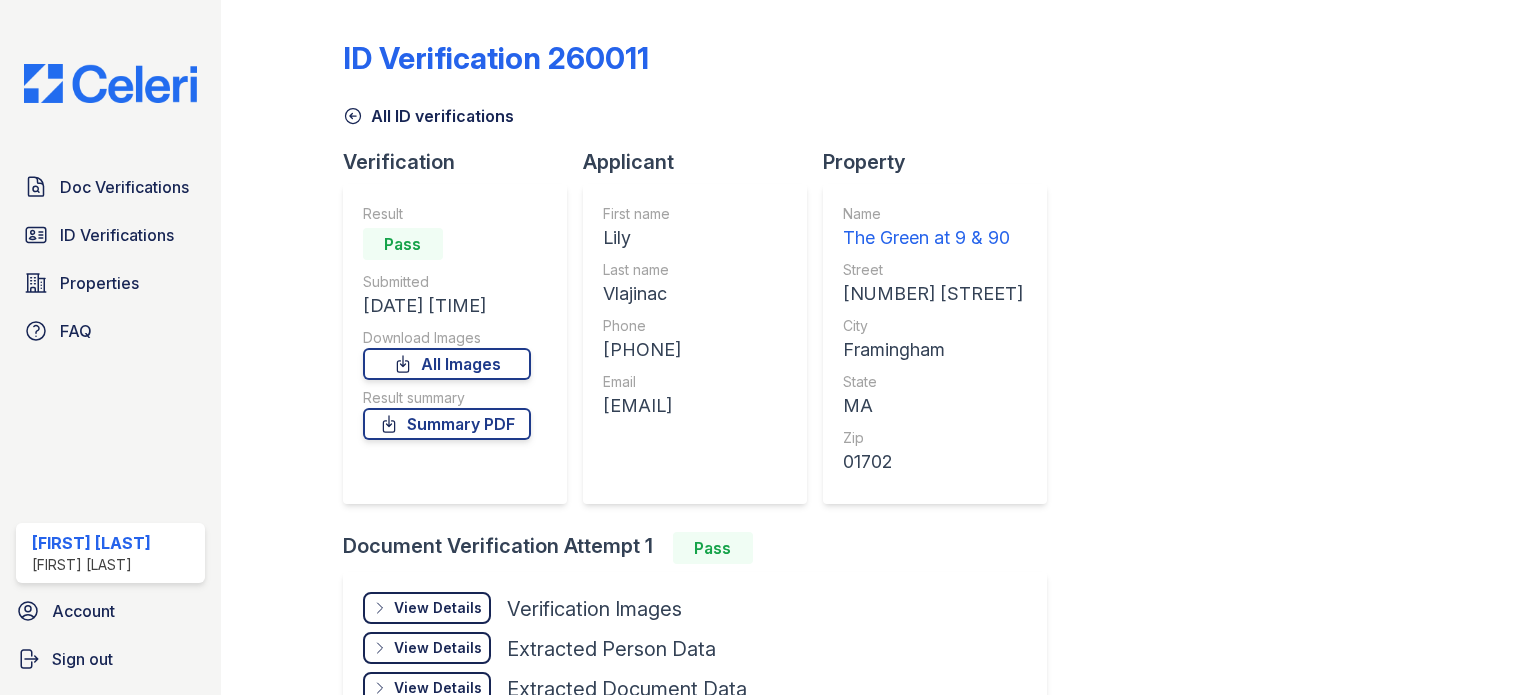 scroll, scrollTop: 0, scrollLeft: 0, axis: both 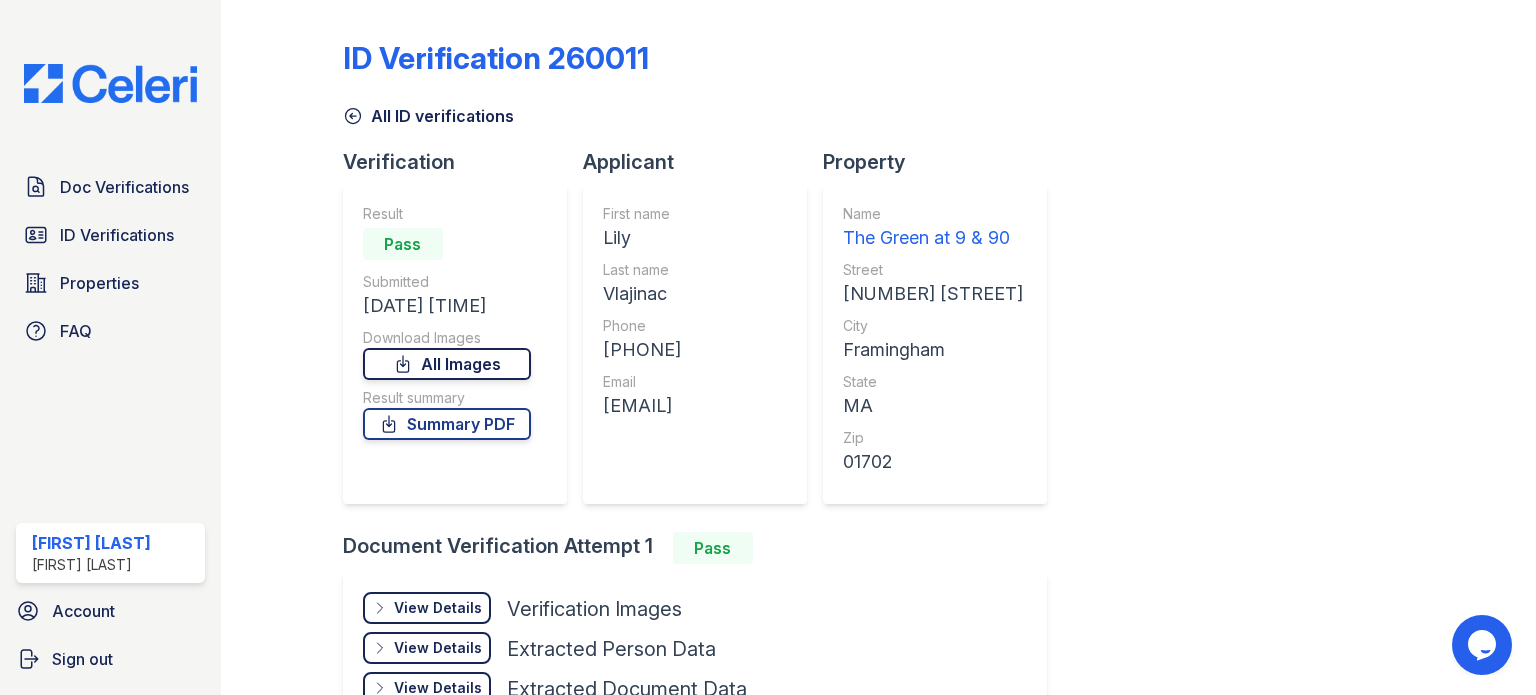 click on "All Images" at bounding box center [447, 364] 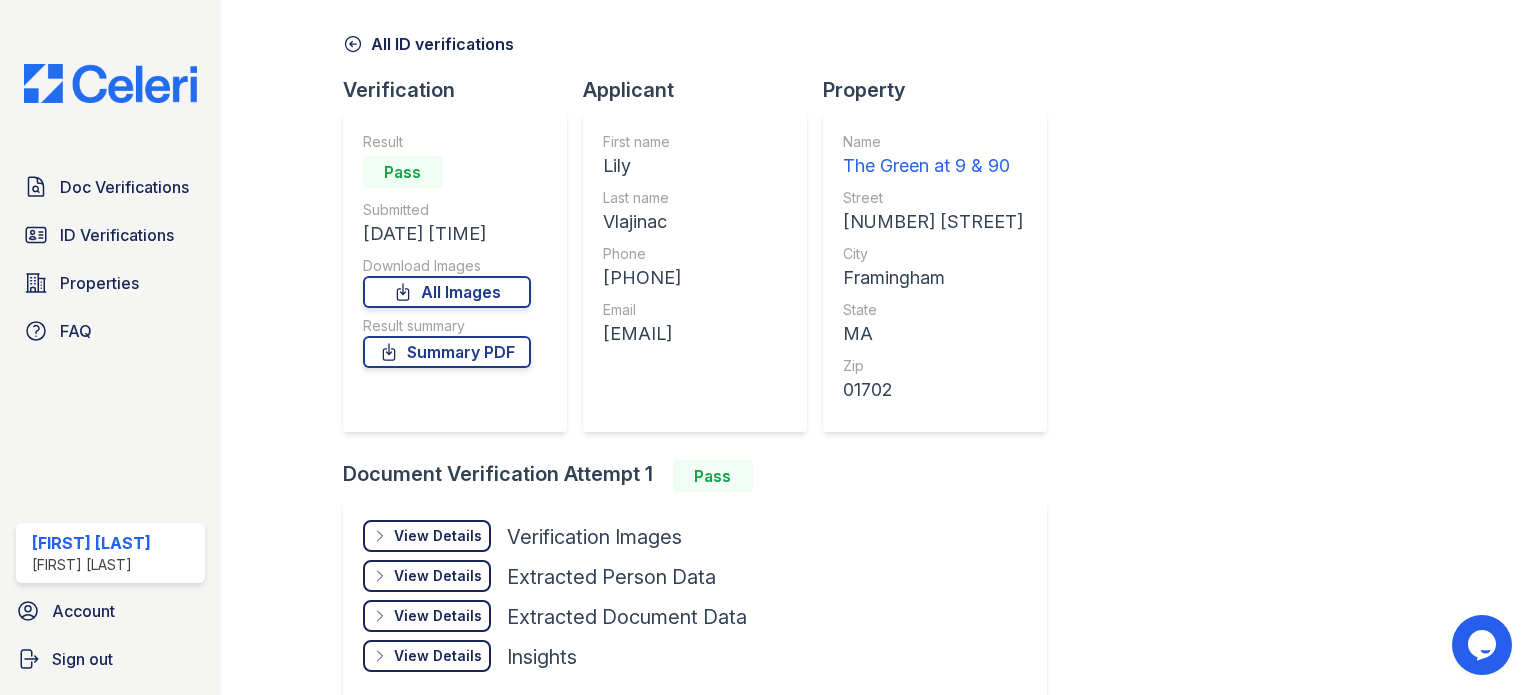 scroll, scrollTop: 0, scrollLeft: 0, axis: both 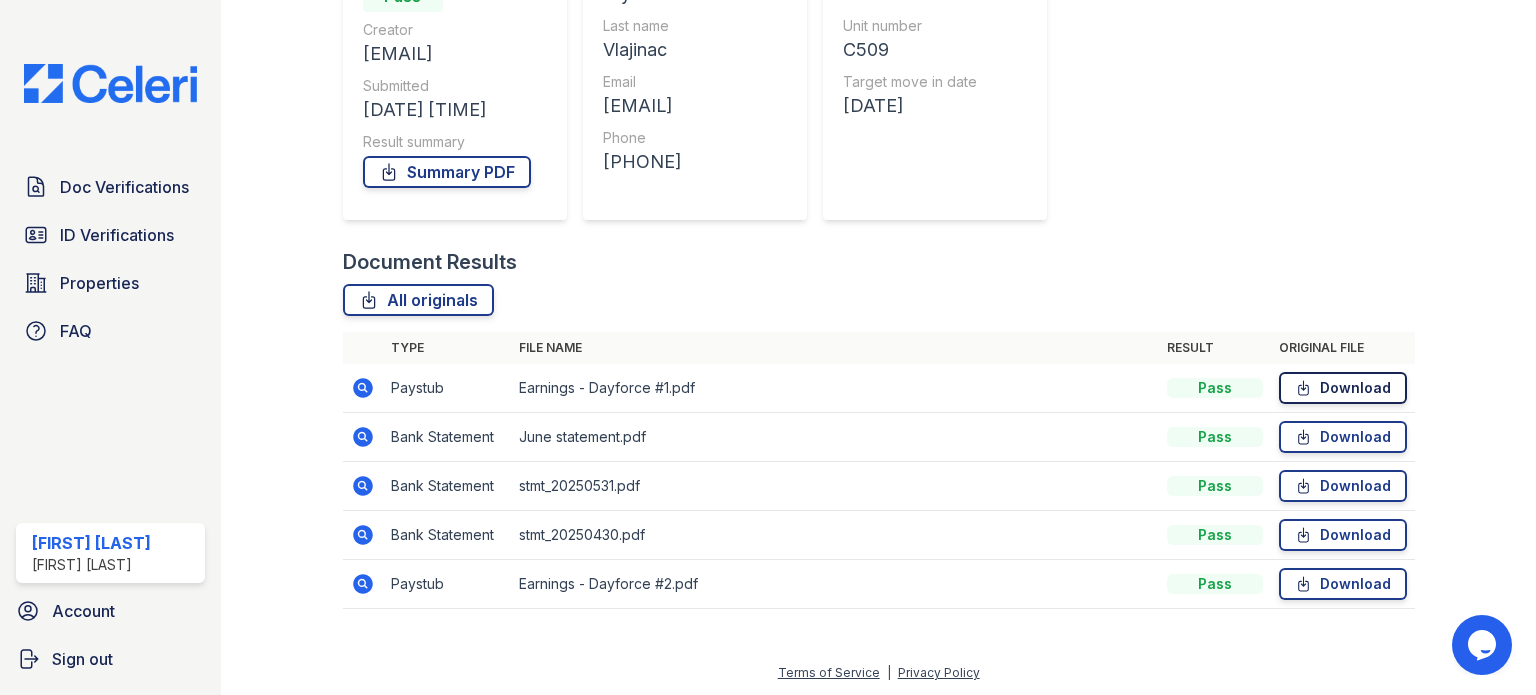 click on "Download" at bounding box center (1343, 388) 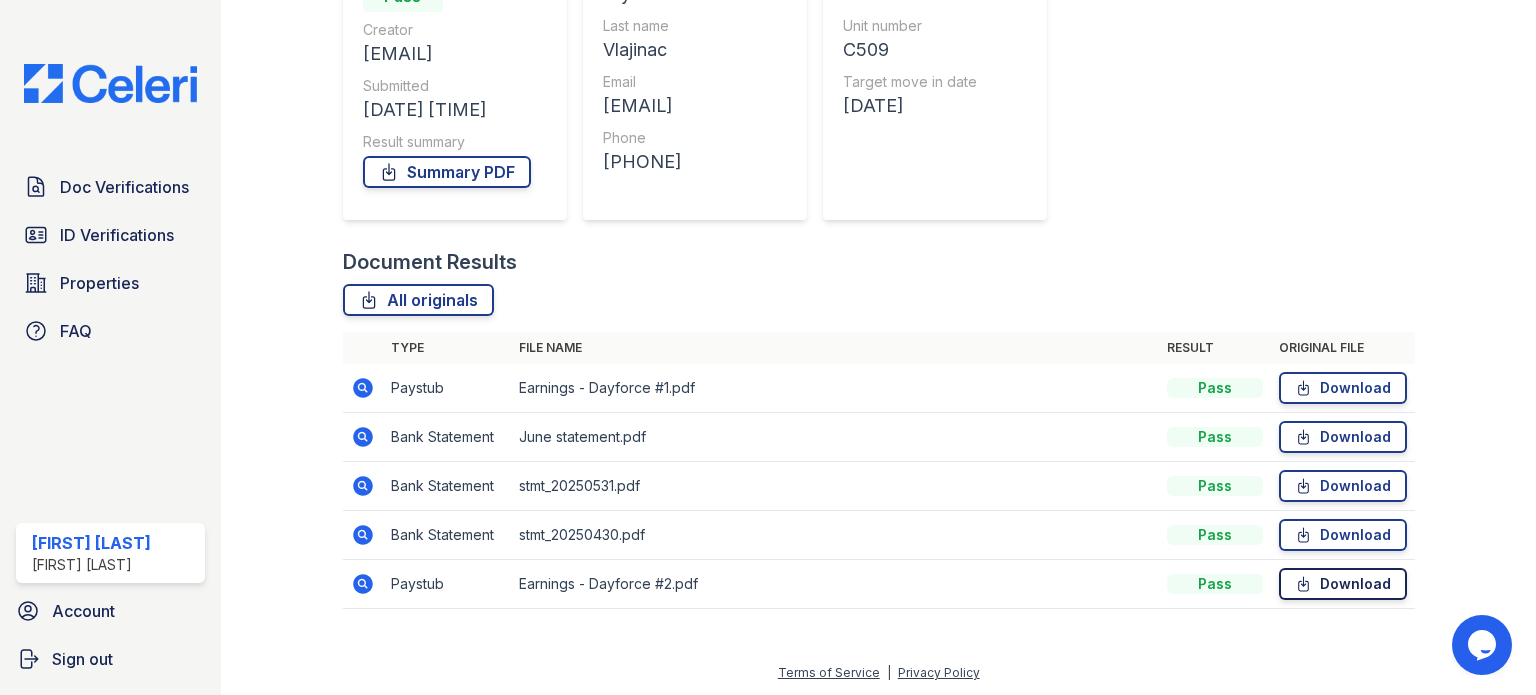 click on "Download" at bounding box center [1343, 584] 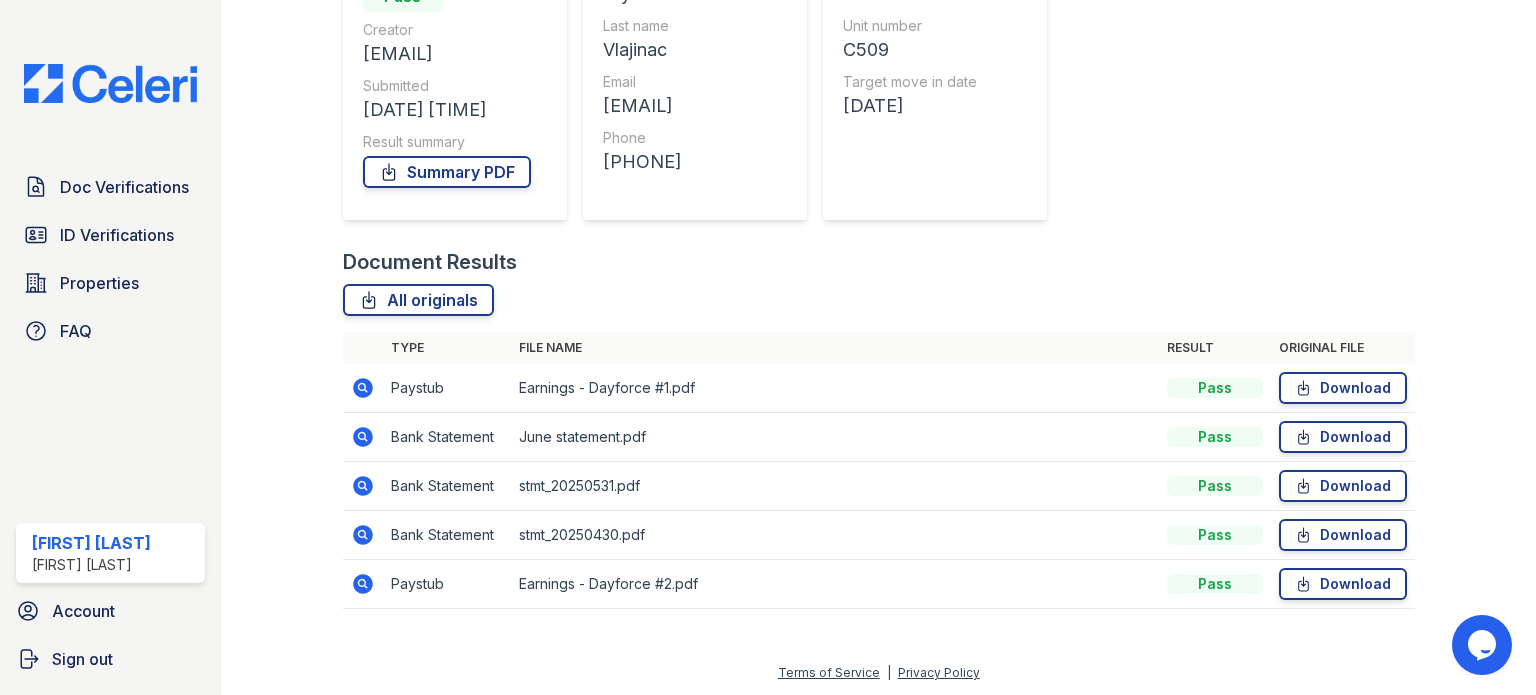 scroll, scrollTop: 0, scrollLeft: 0, axis: both 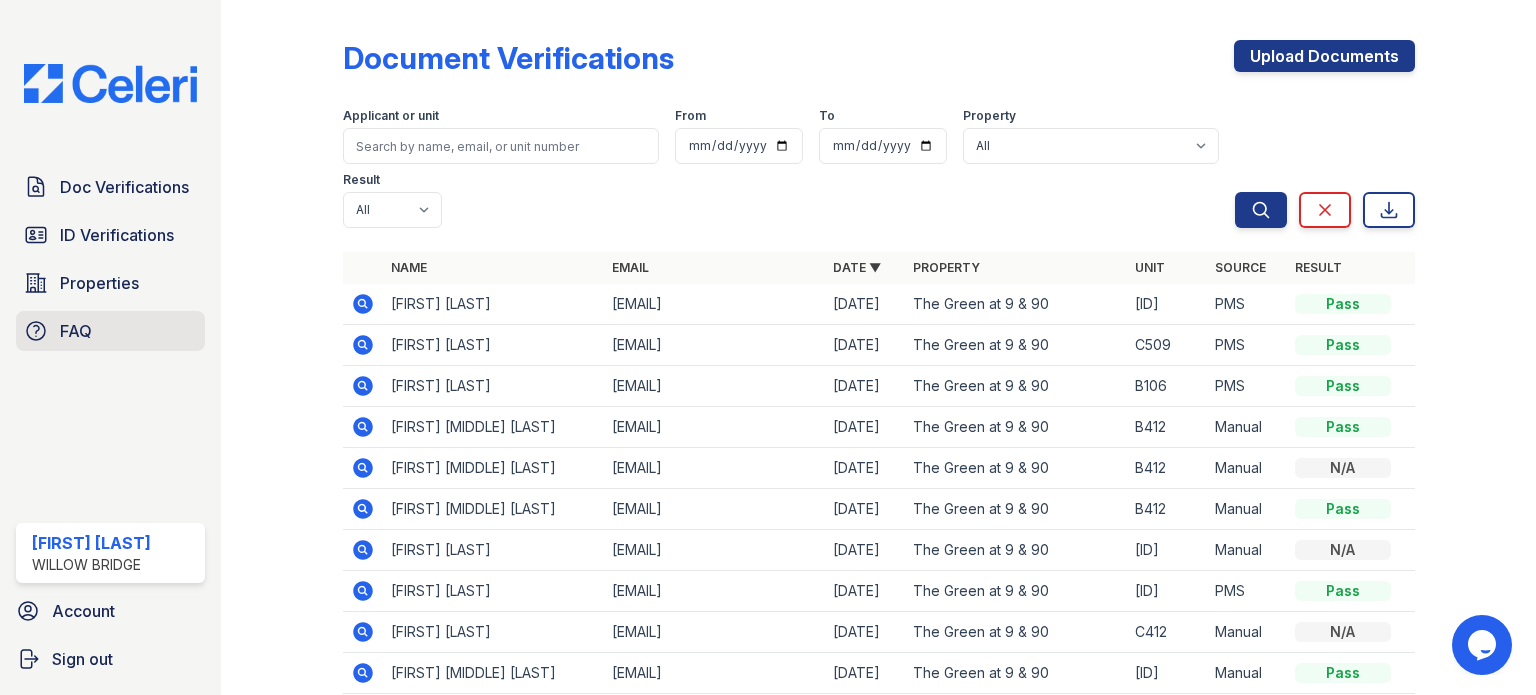 click on "FAQ" at bounding box center (76, 331) 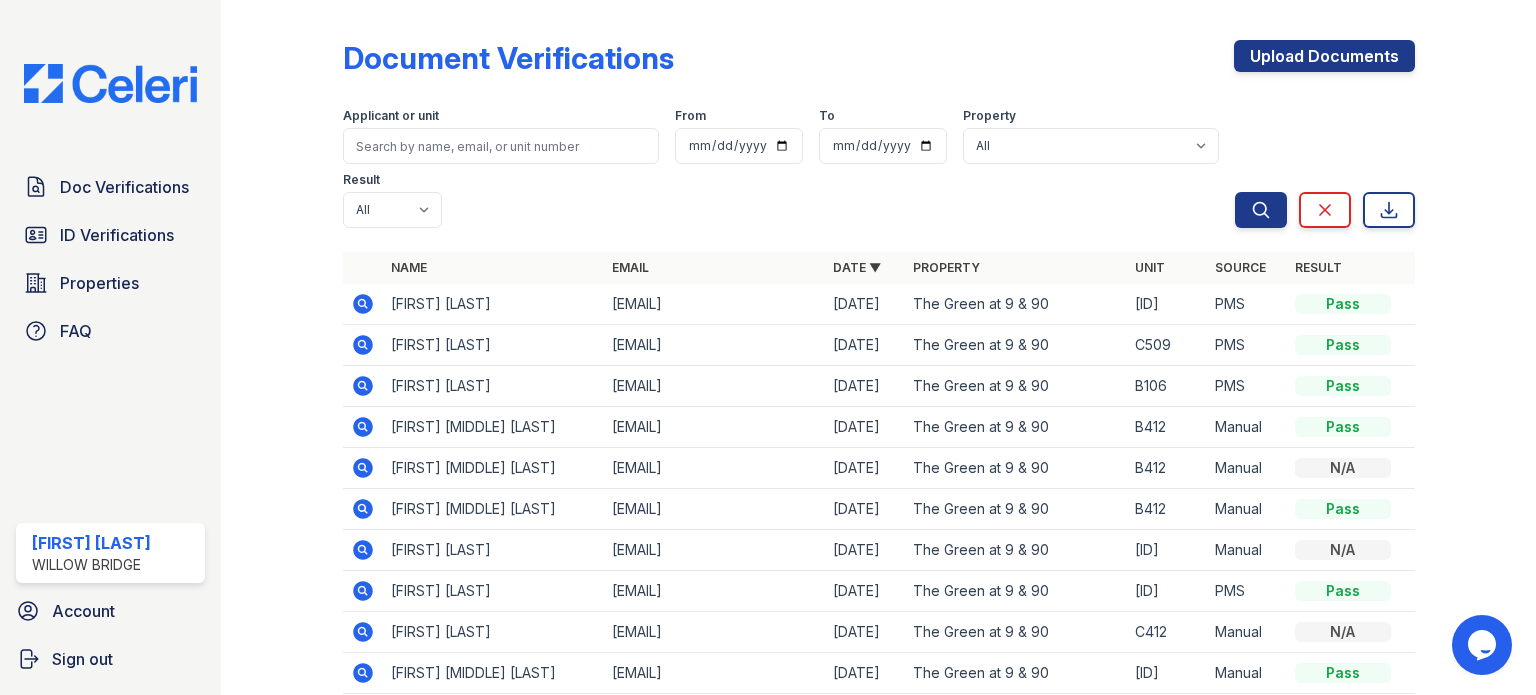 click 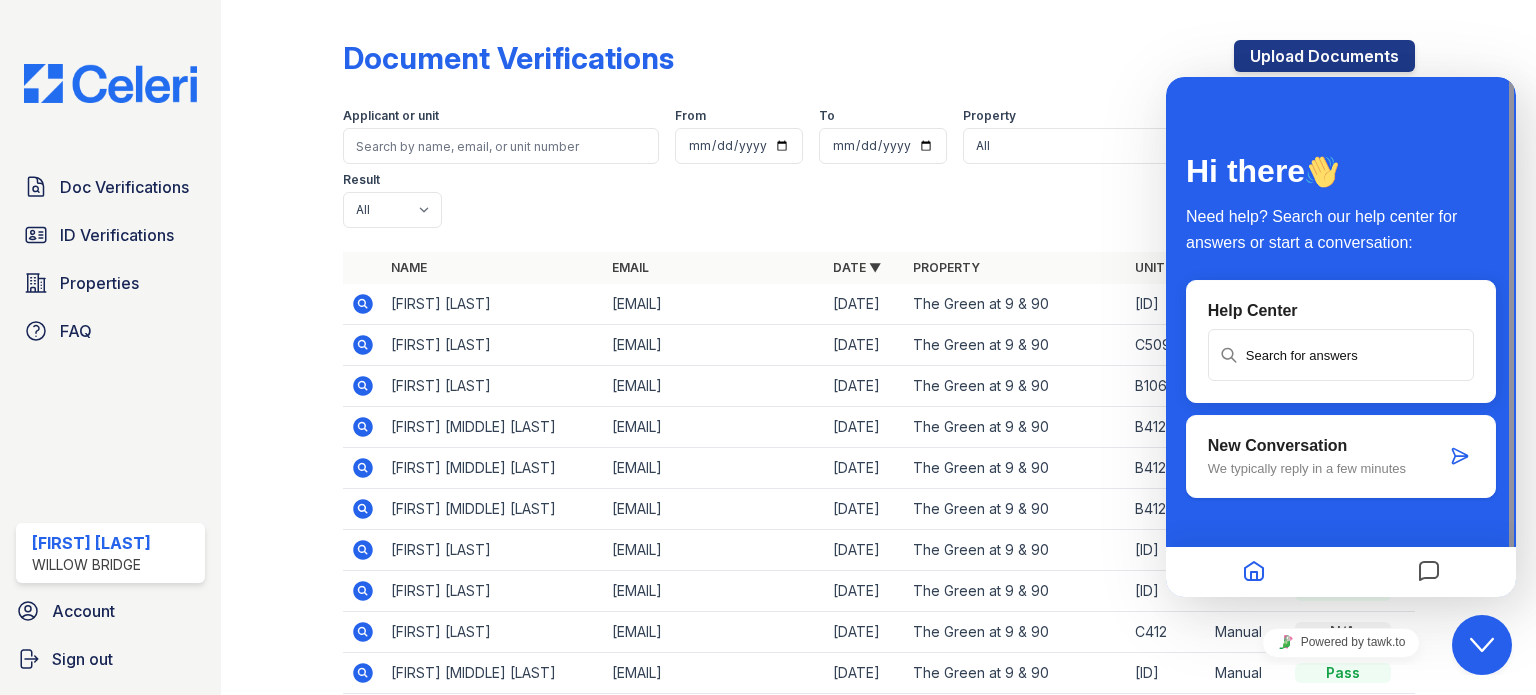 click at bounding box center [1460, 456] 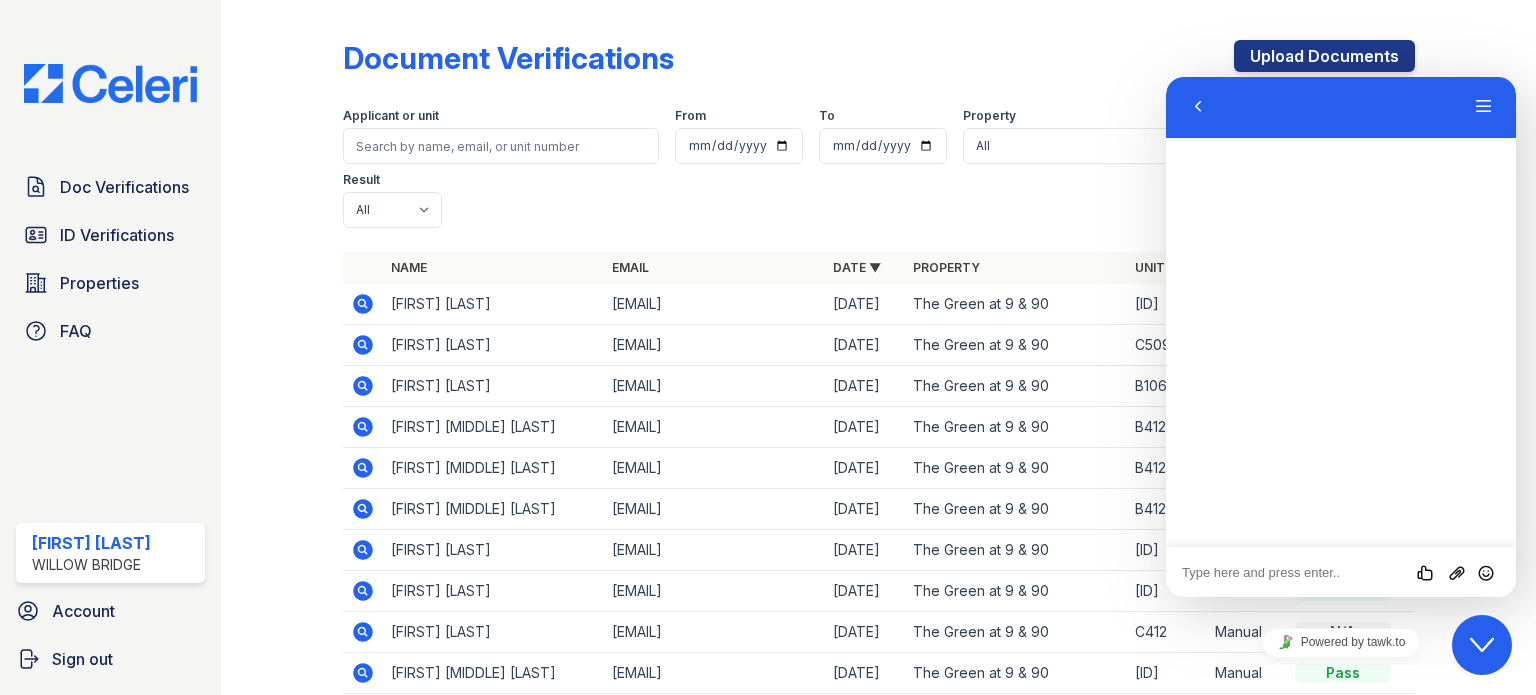 click at bounding box center [1166, 77] 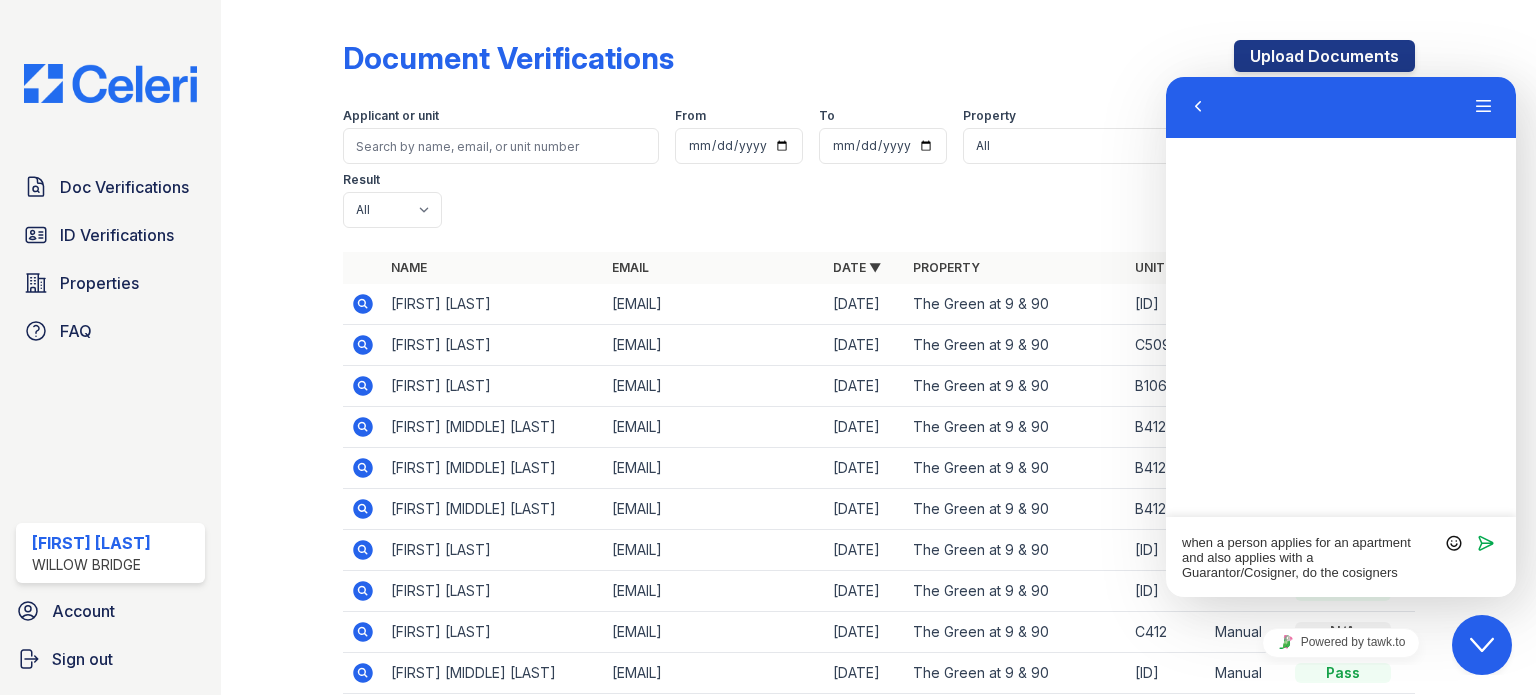 scroll, scrollTop: 0, scrollLeft: 0, axis: both 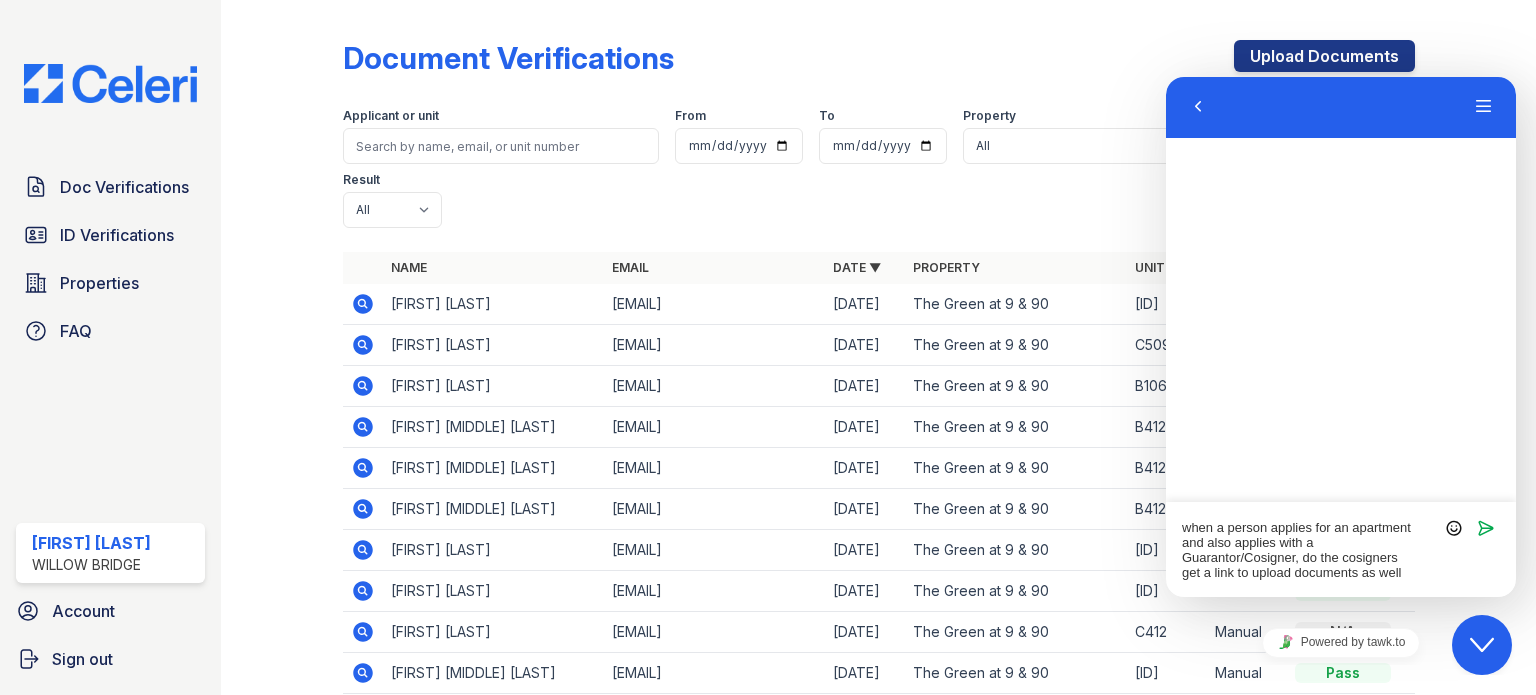 type on "when a person applies for an apartment and also applies with a Guarantor/Cosigner, do the cosigners get a link to upload documents as well?" 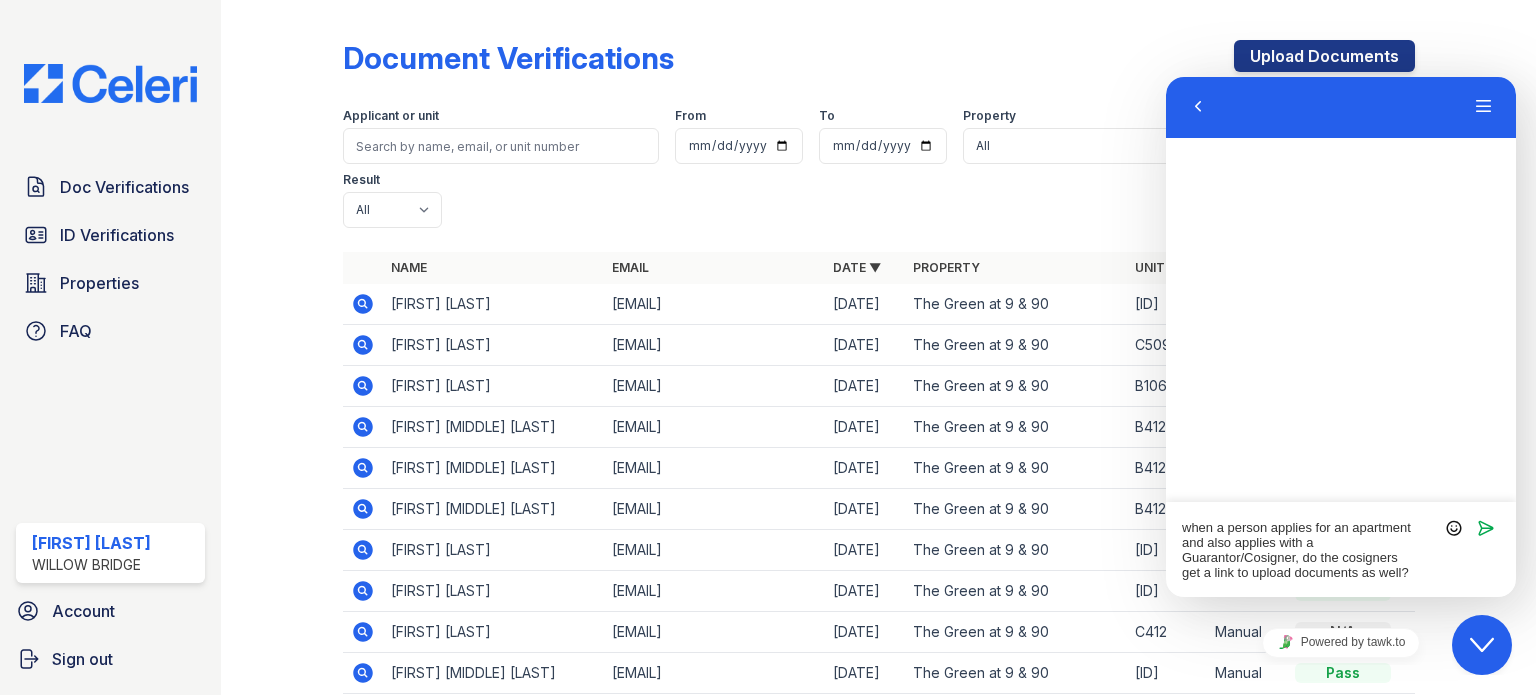 type 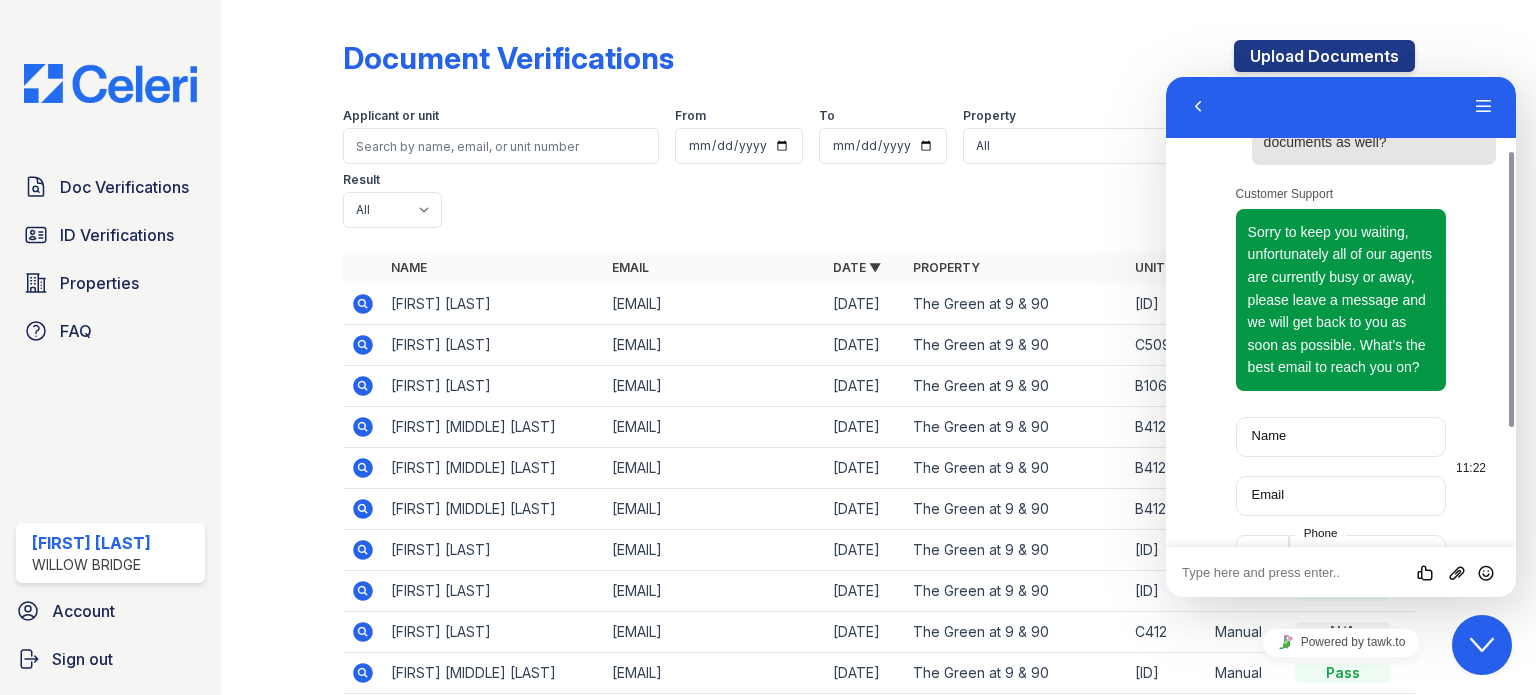 scroll, scrollTop: 329, scrollLeft: 0, axis: vertical 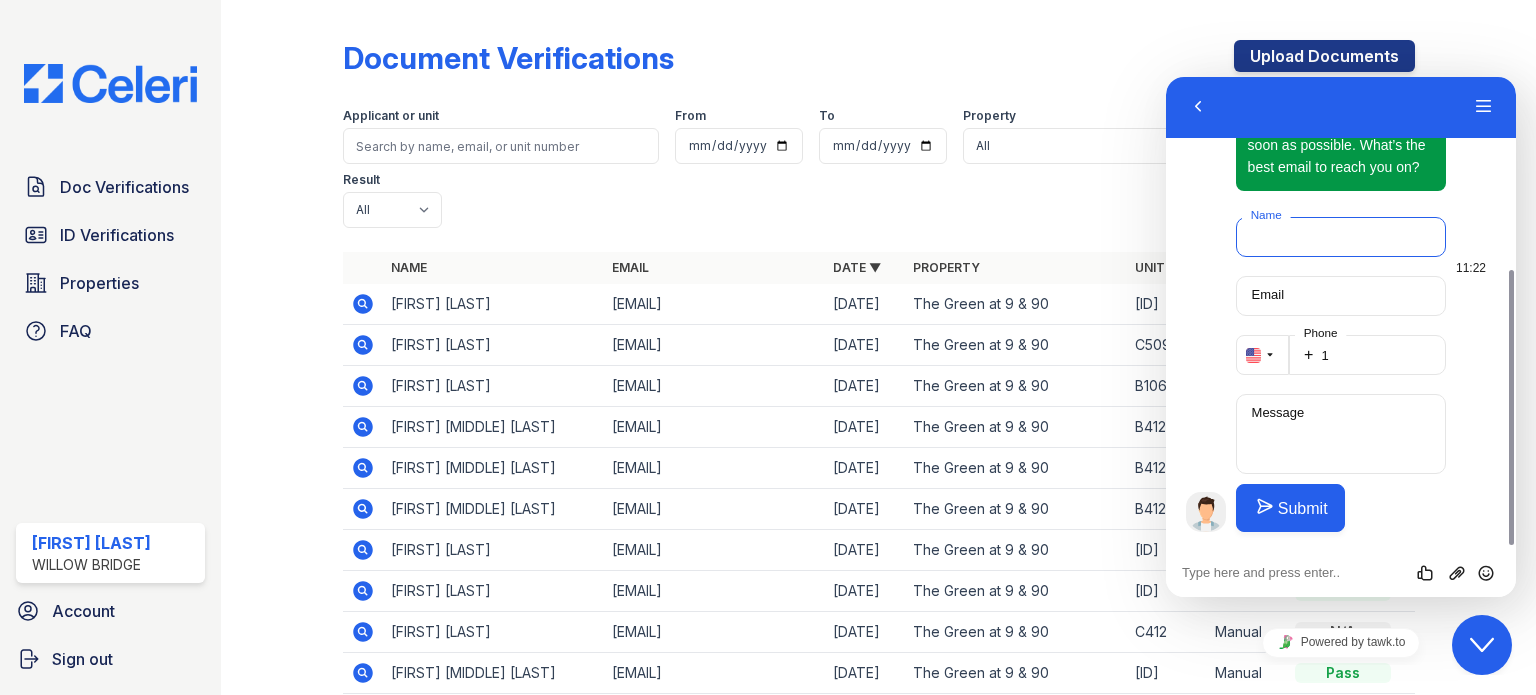 click on "Name" at bounding box center [1341, 237] 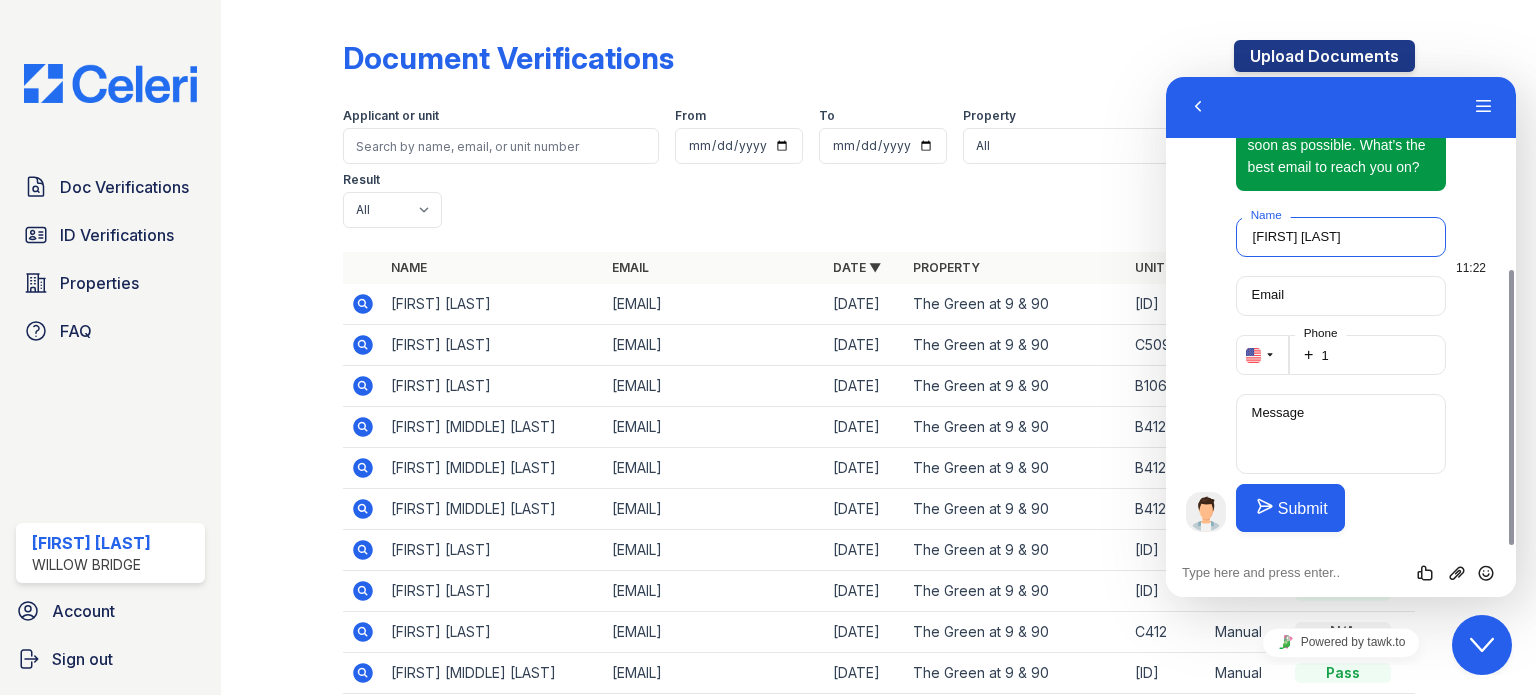 type on "[FIRST] [LAST]" 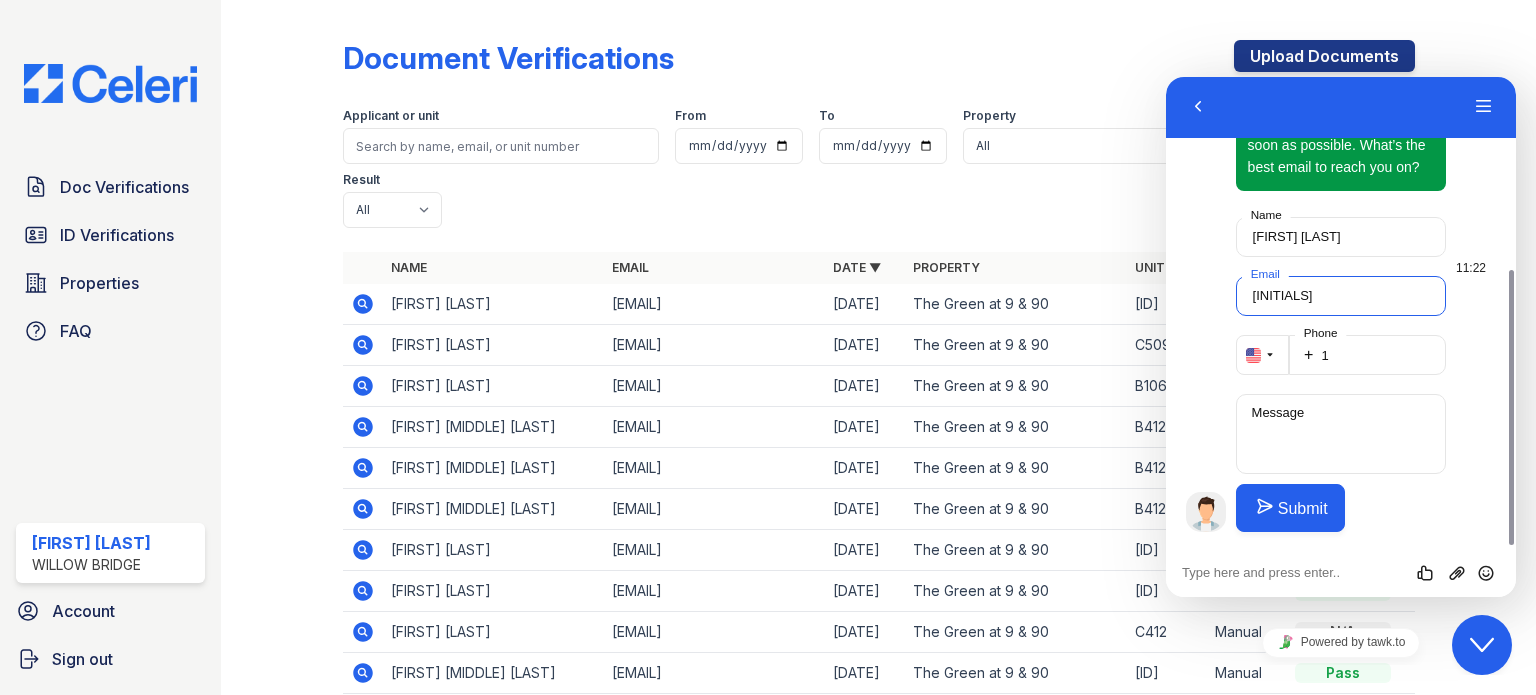 type on "[EMAIL]" 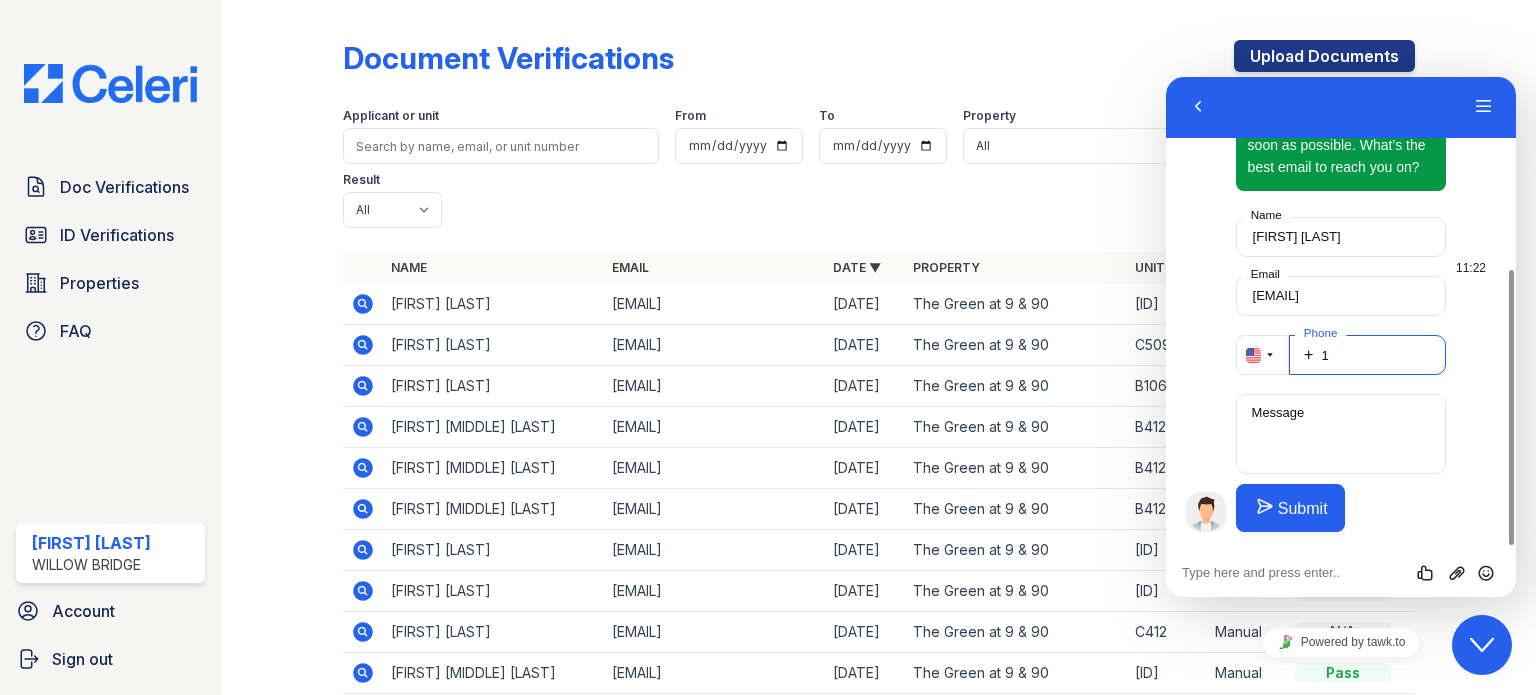 click on "1" at bounding box center [1368, 355] 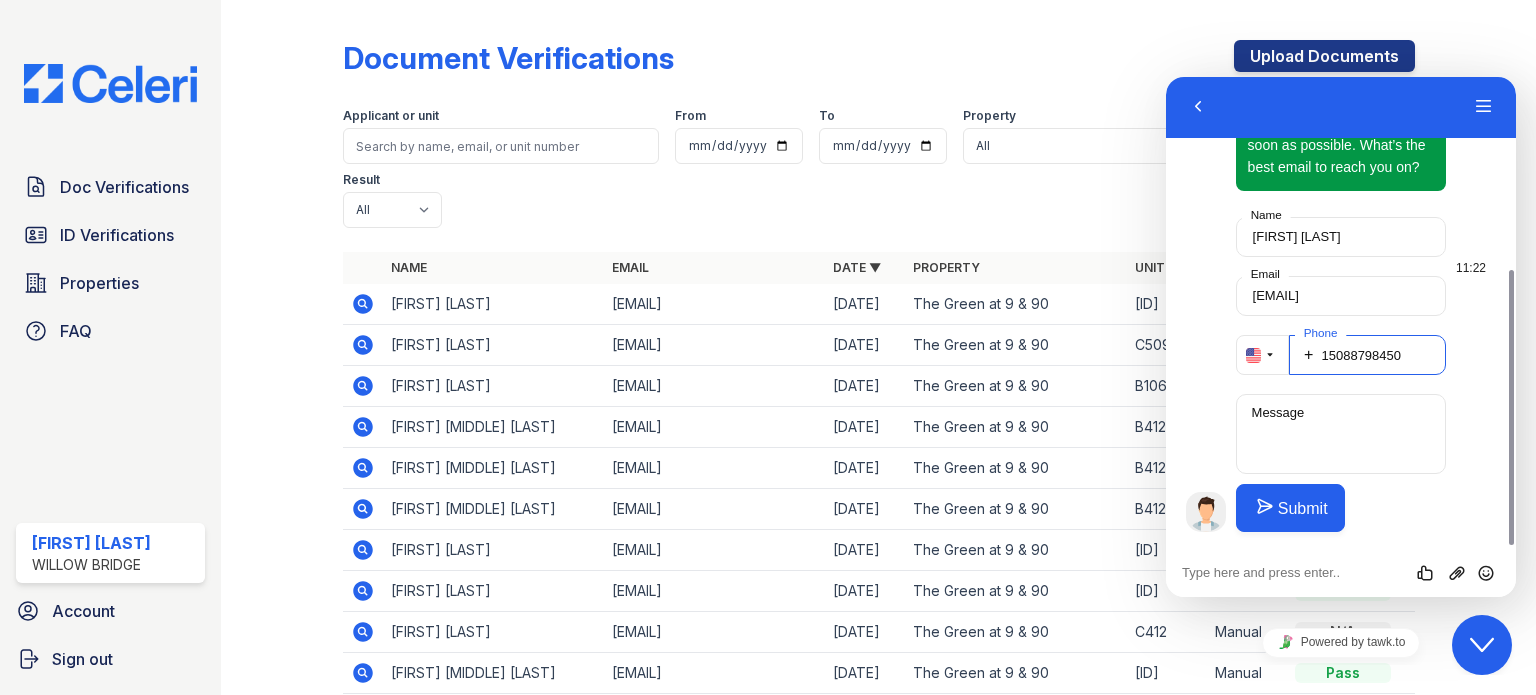 type on "15088798450" 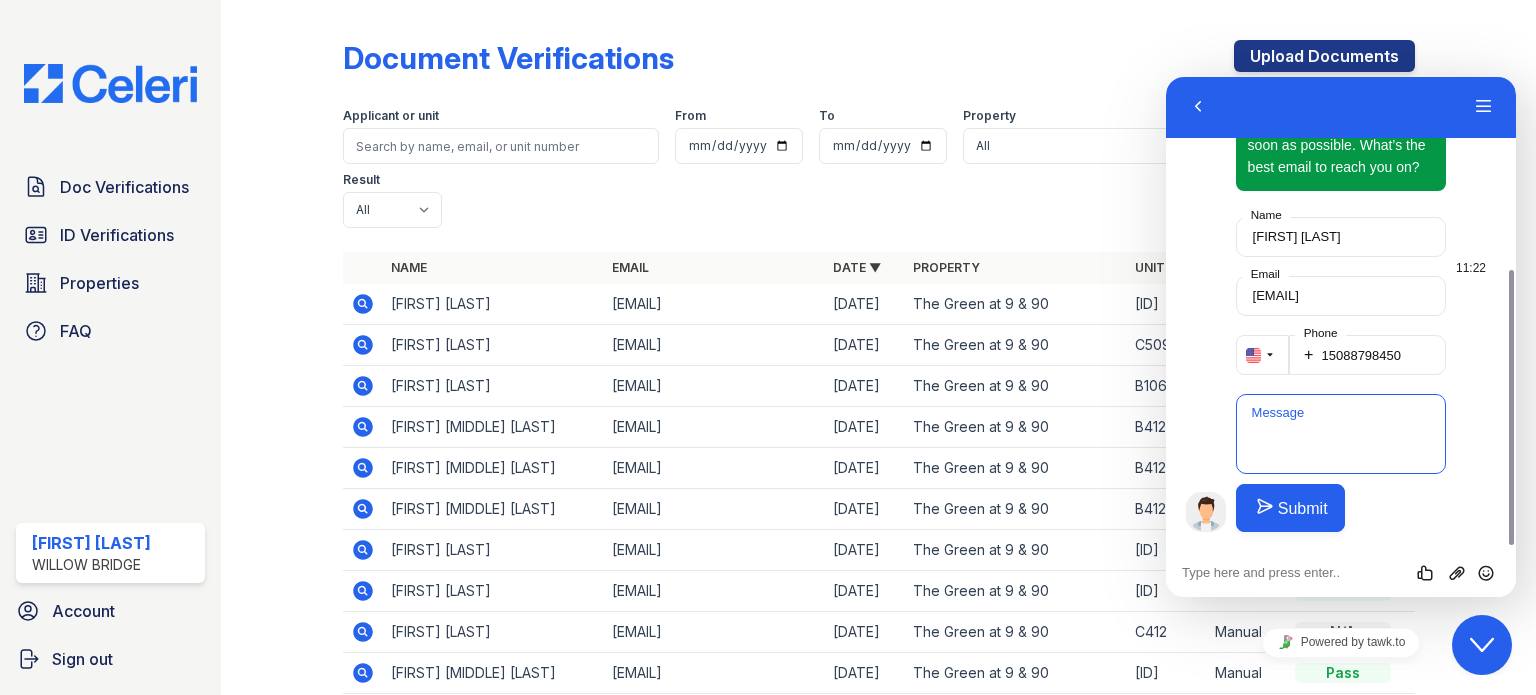 click on "Message" at bounding box center (1341, 434) 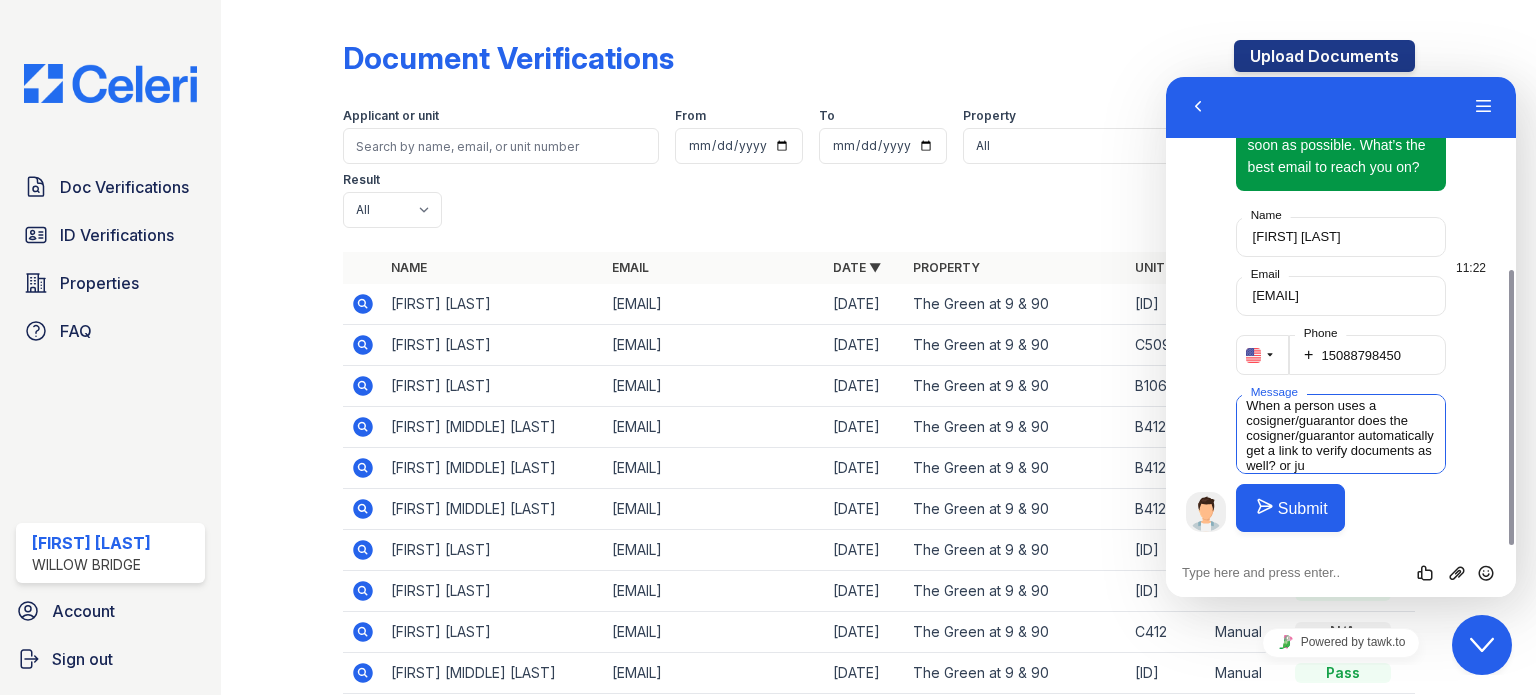 scroll, scrollTop: 22, scrollLeft: 0, axis: vertical 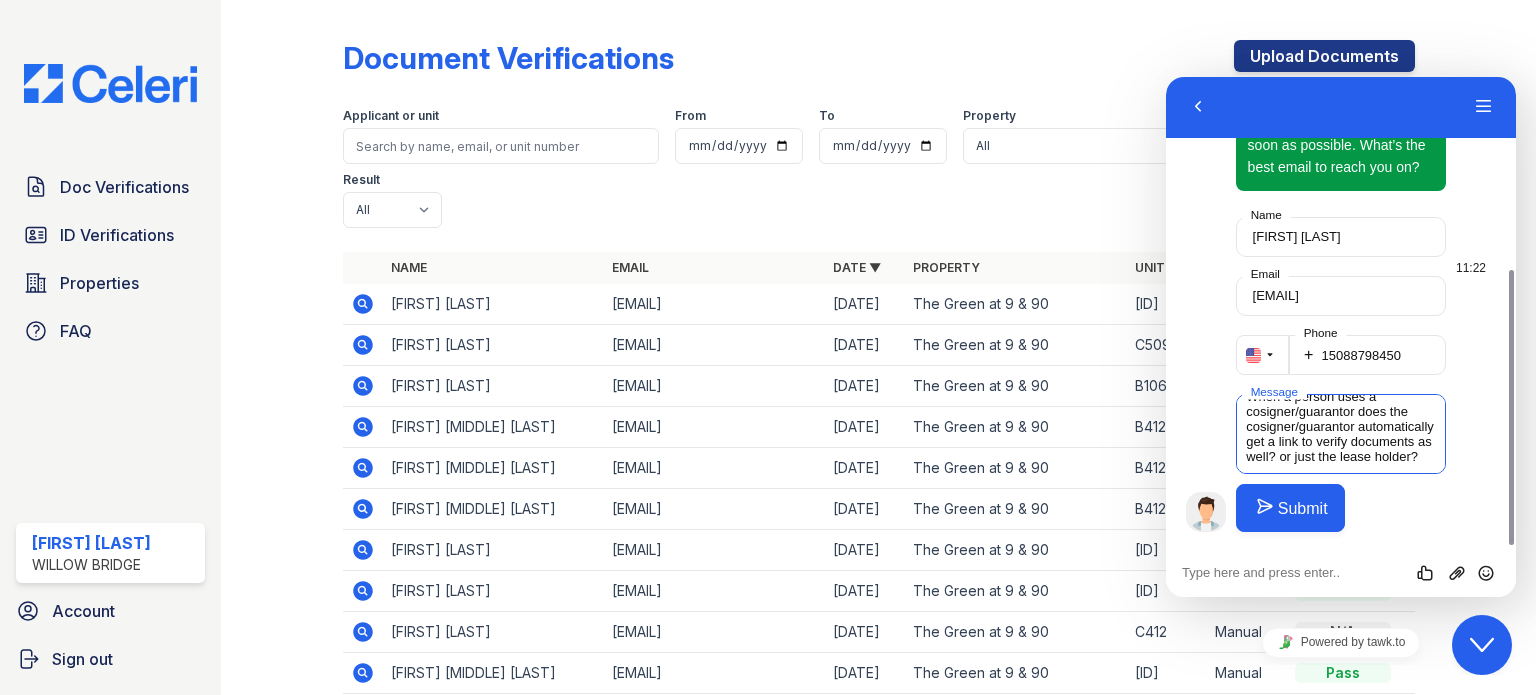 type on "When a person uses a cosigner/guarantor does the cosigner/guarantor automatically get a link to verify documents as well? or just the lease holder?" 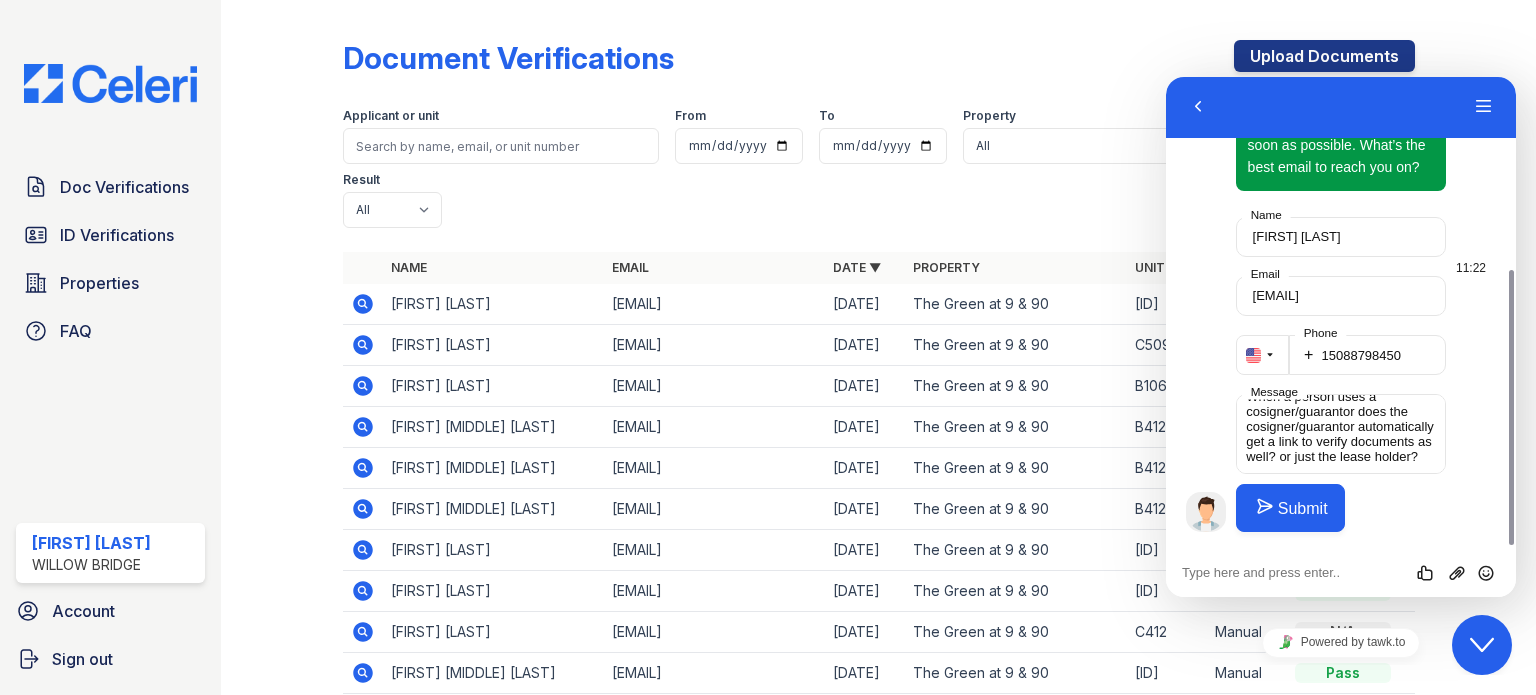 click on "Submit" at bounding box center (1290, 508) 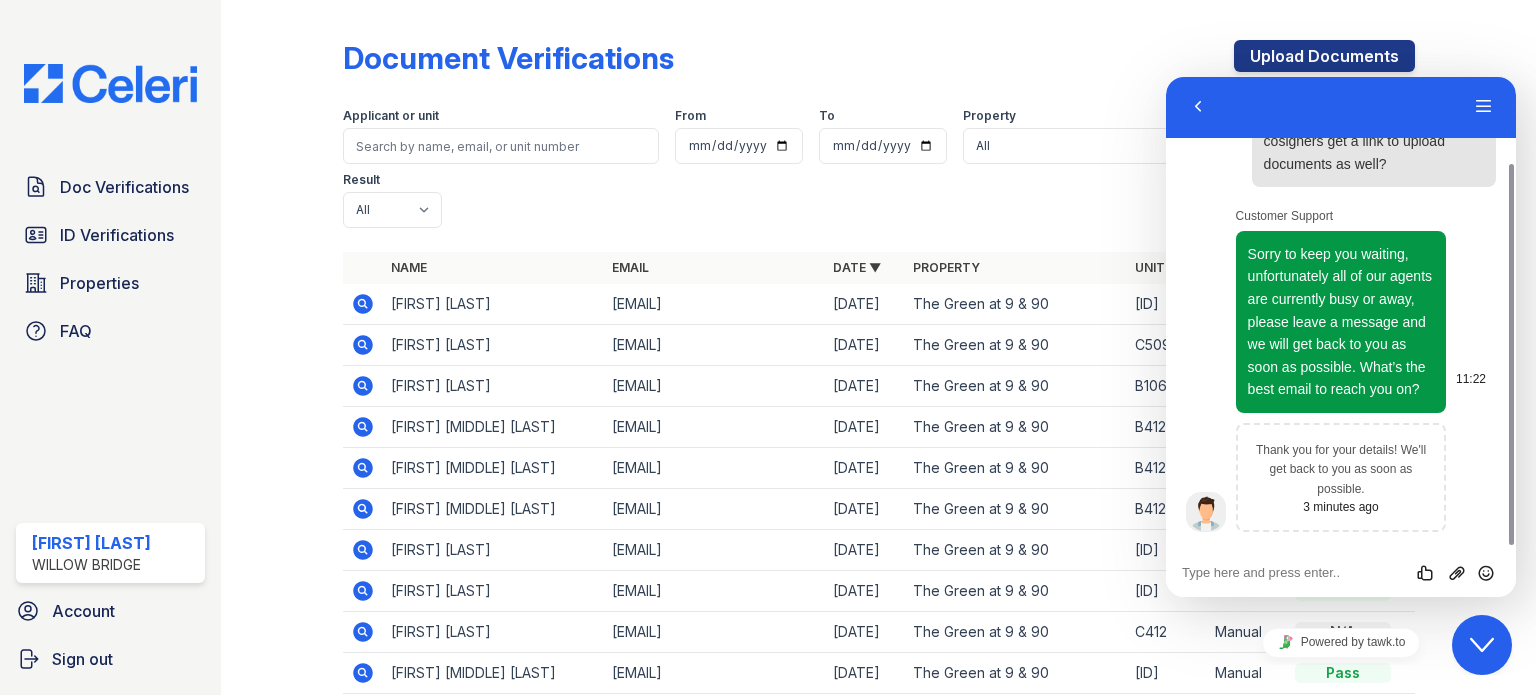 scroll, scrollTop: 107, scrollLeft: 0, axis: vertical 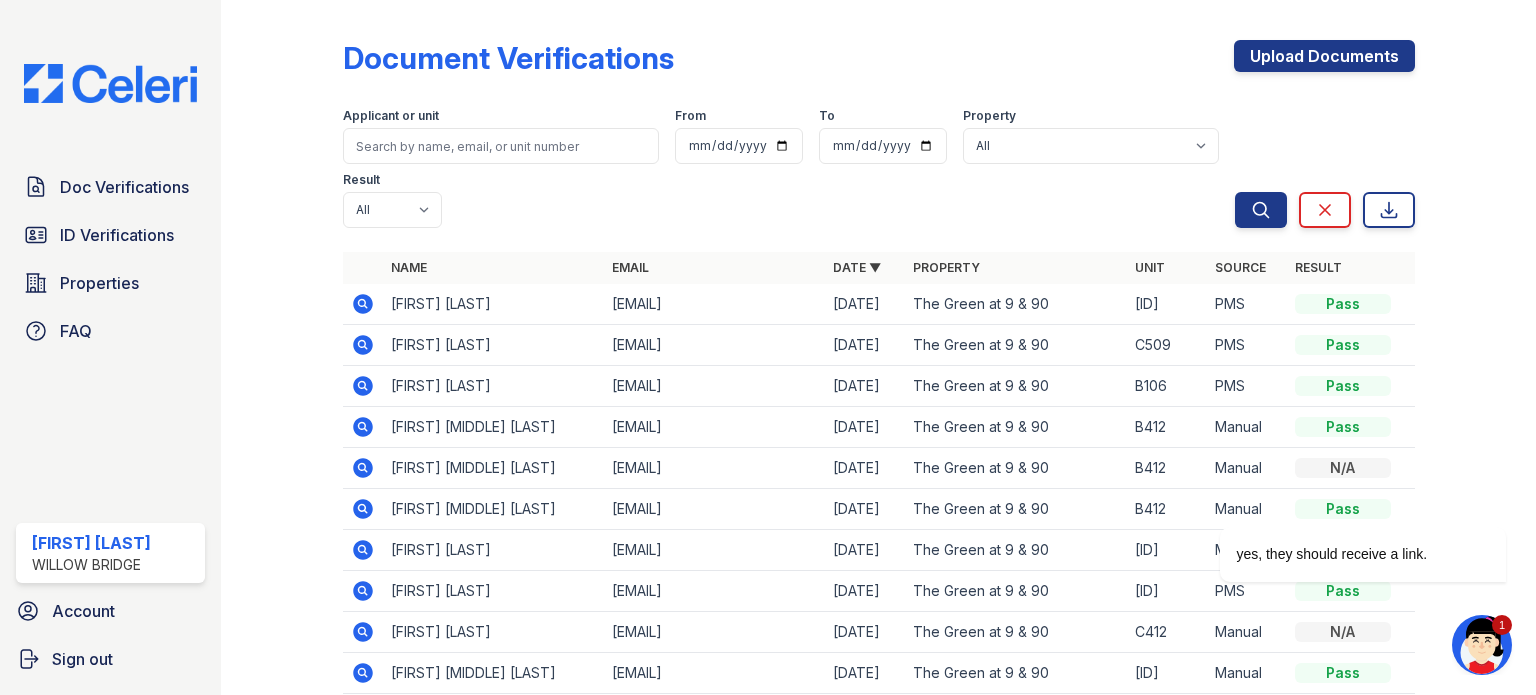 click at bounding box center (1482, 645) 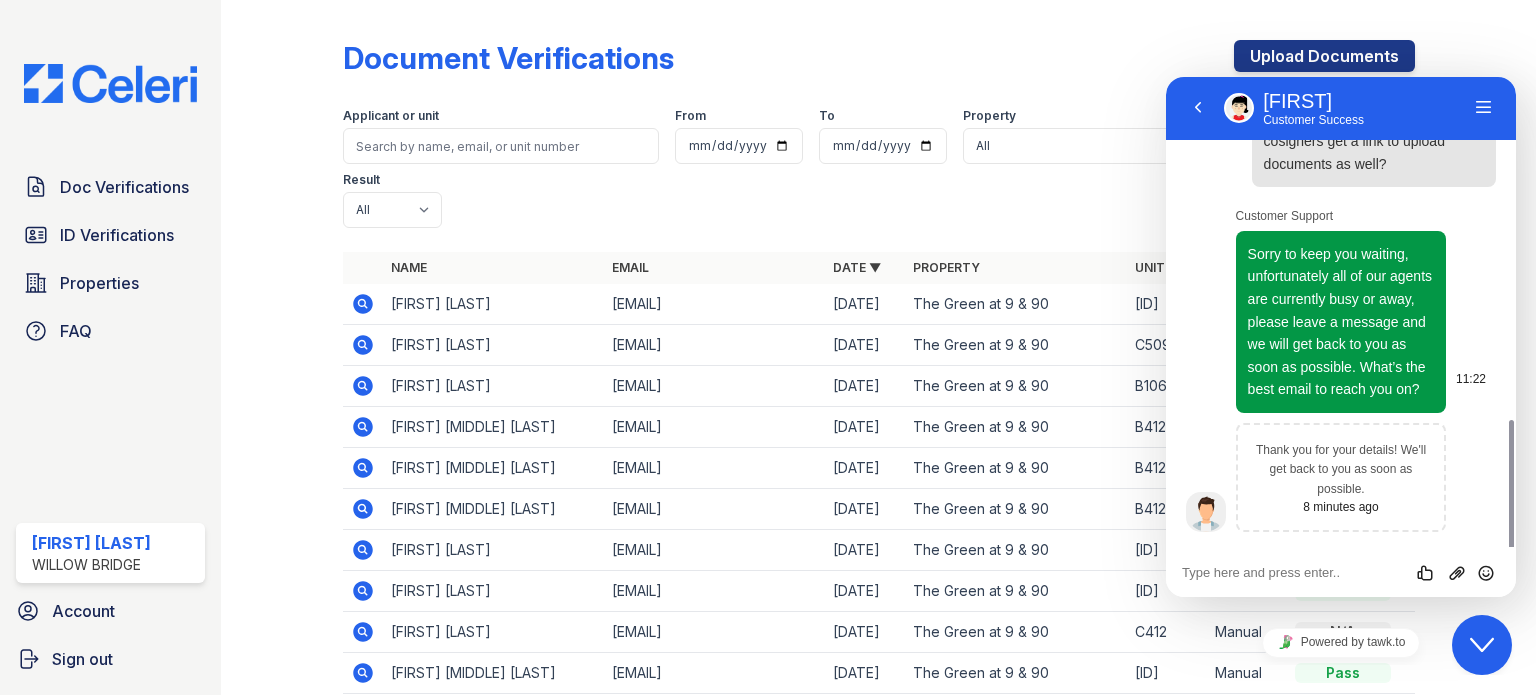 scroll, scrollTop: 276, scrollLeft: 0, axis: vertical 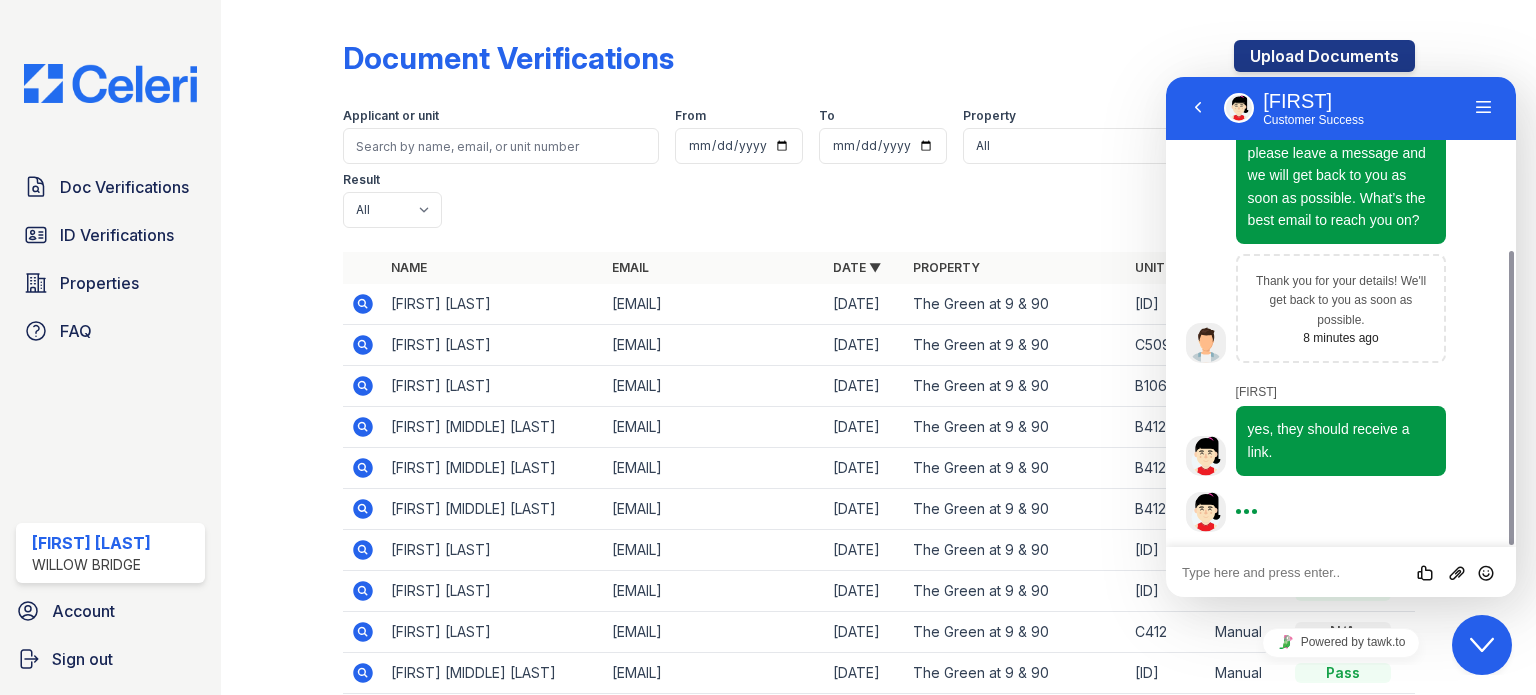 click at bounding box center (1166, 77) 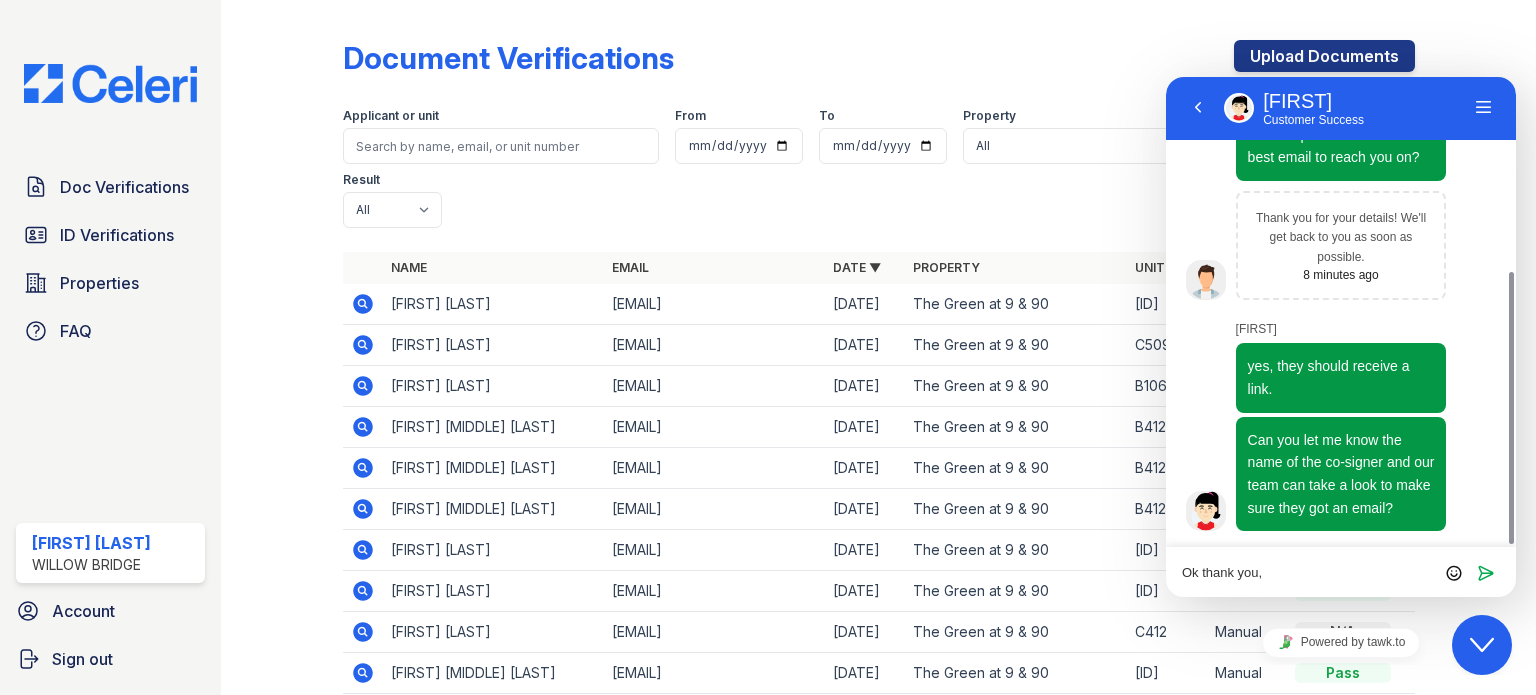 scroll, scrollTop: 338, scrollLeft: 0, axis: vertical 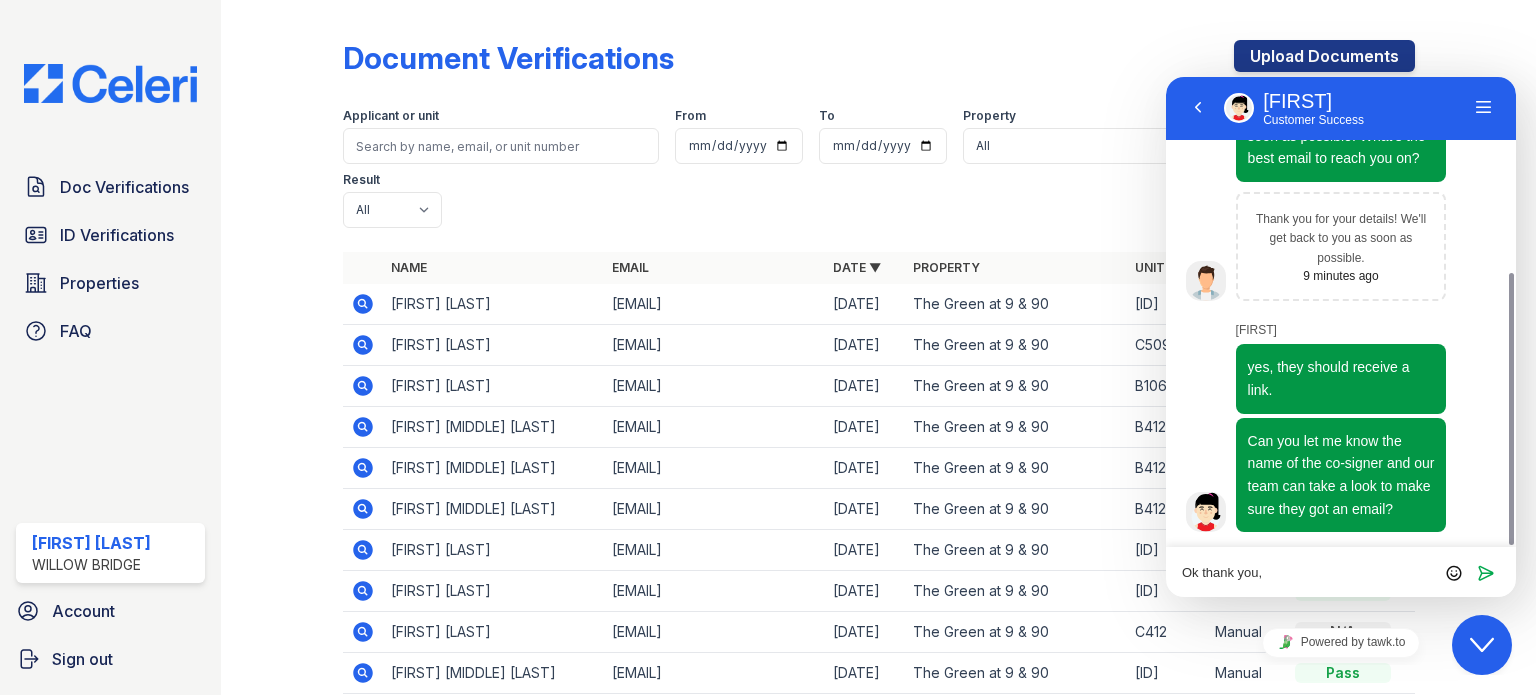 type on "Ok thank you," 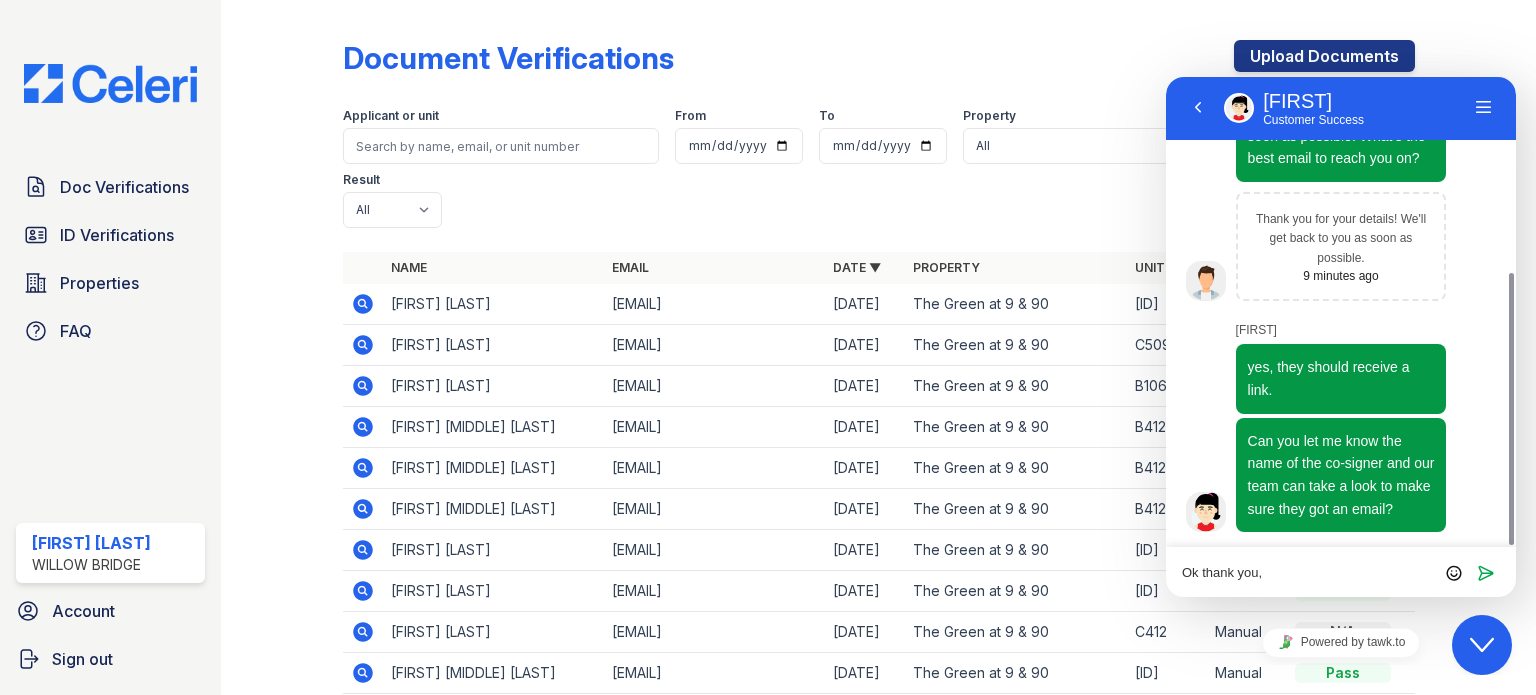 click on "[FIRST] [LAST]" at bounding box center (493, 345) 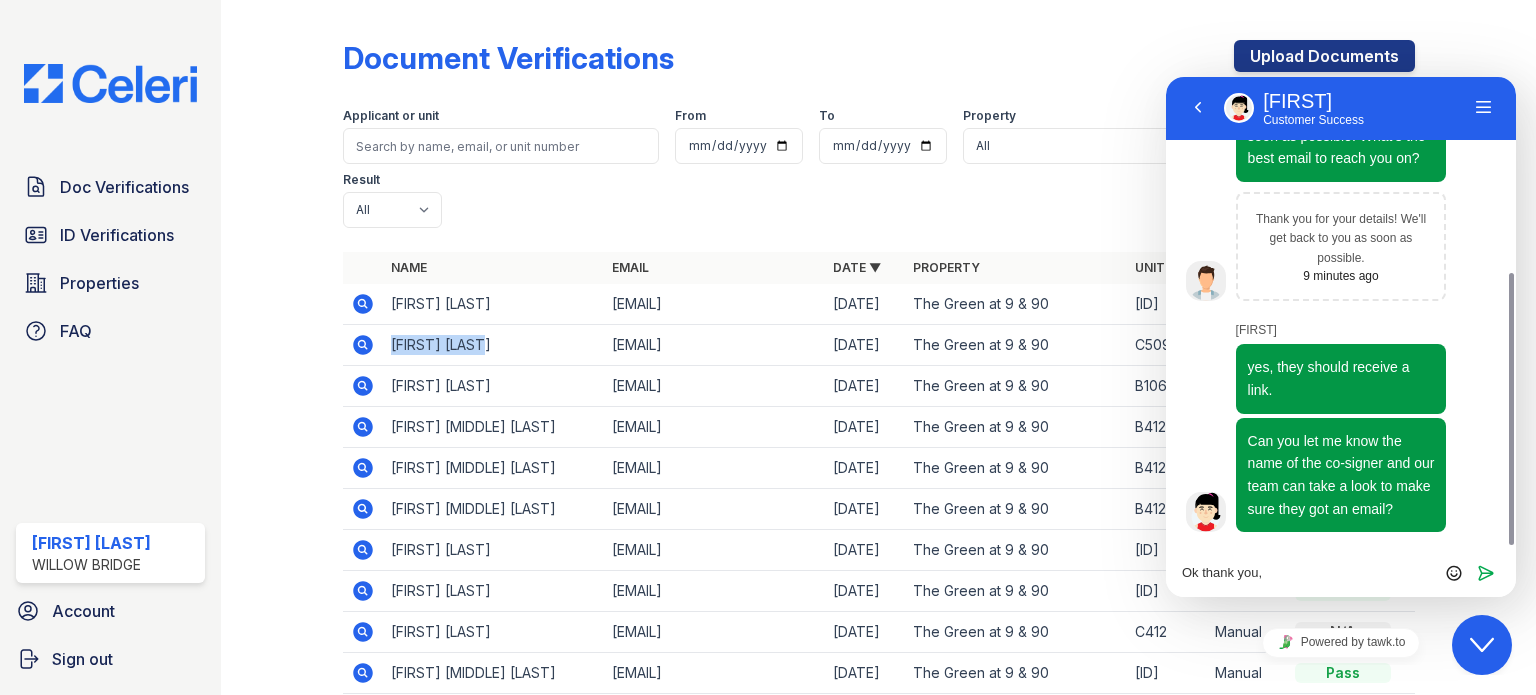 drag, startPoint x: 391, startPoint y: 345, endPoint x: 466, endPoint y: 349, distance: 75.10659 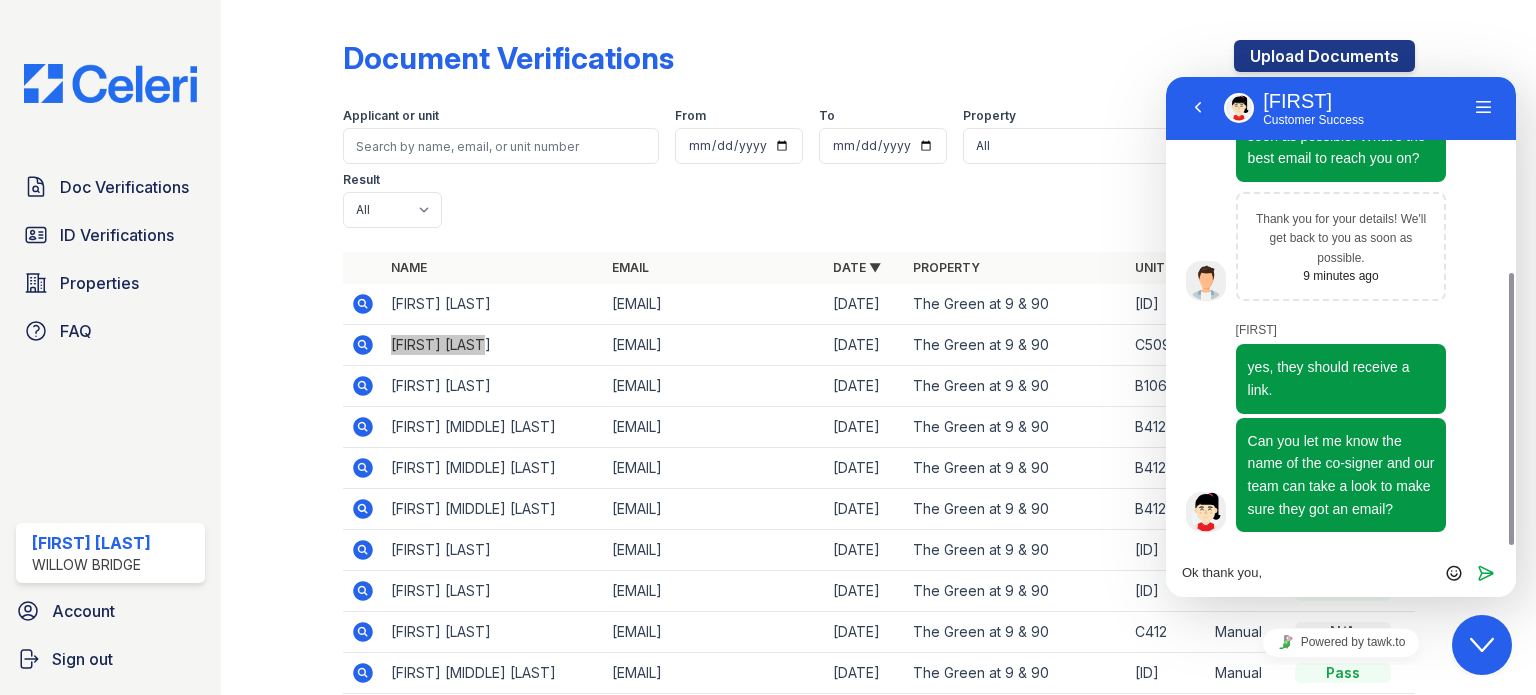 click on "Ok thank you," at bounding box center (1166, 77) 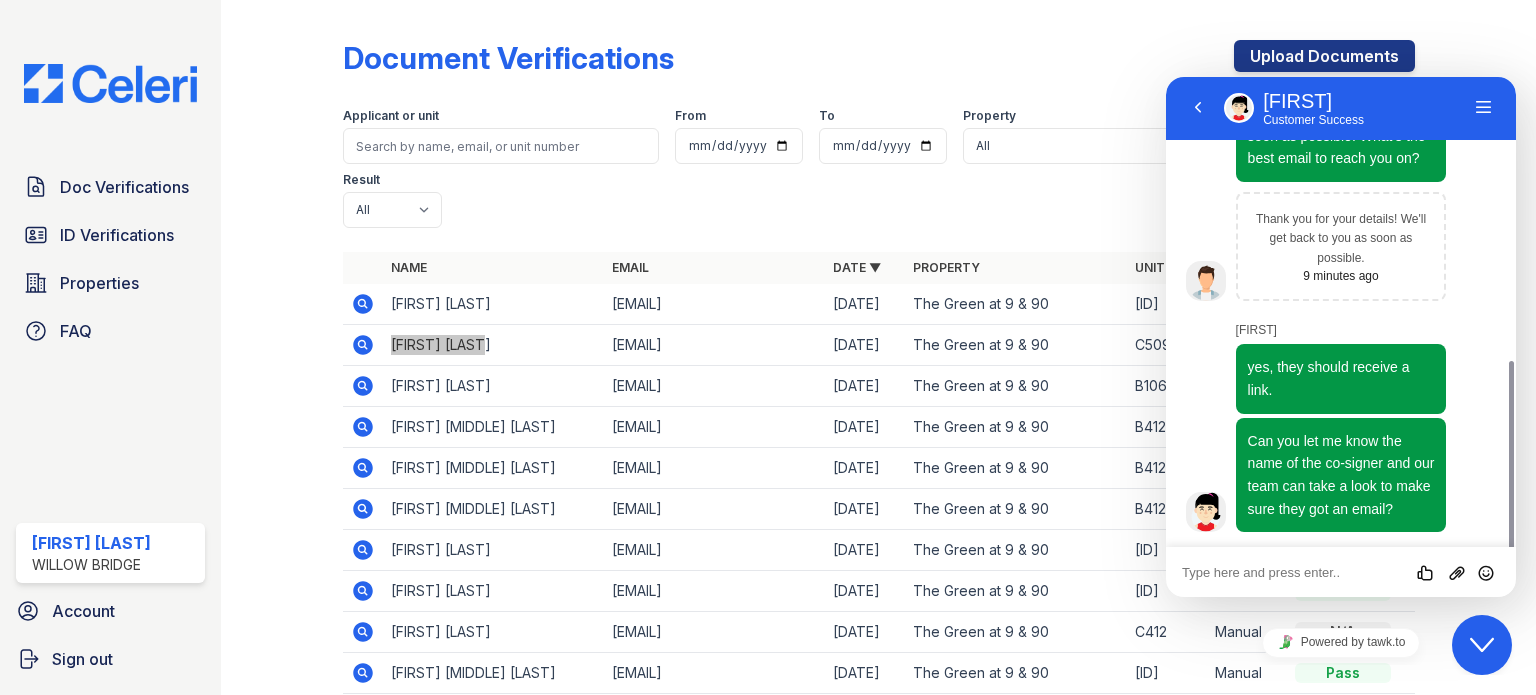 scroll, scrollTop: 405, scrollLeft: 0, axis: vertical 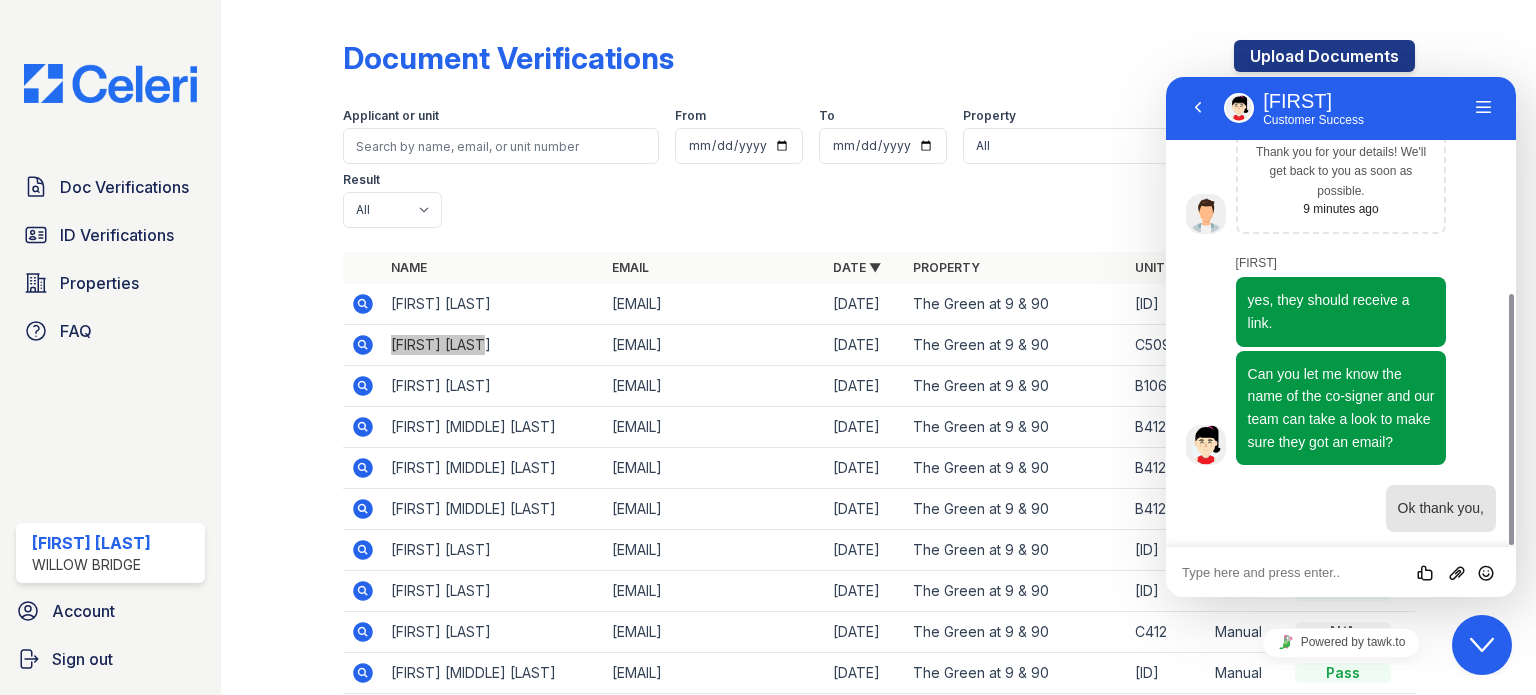 paste on "[FIRST] [LAST]" 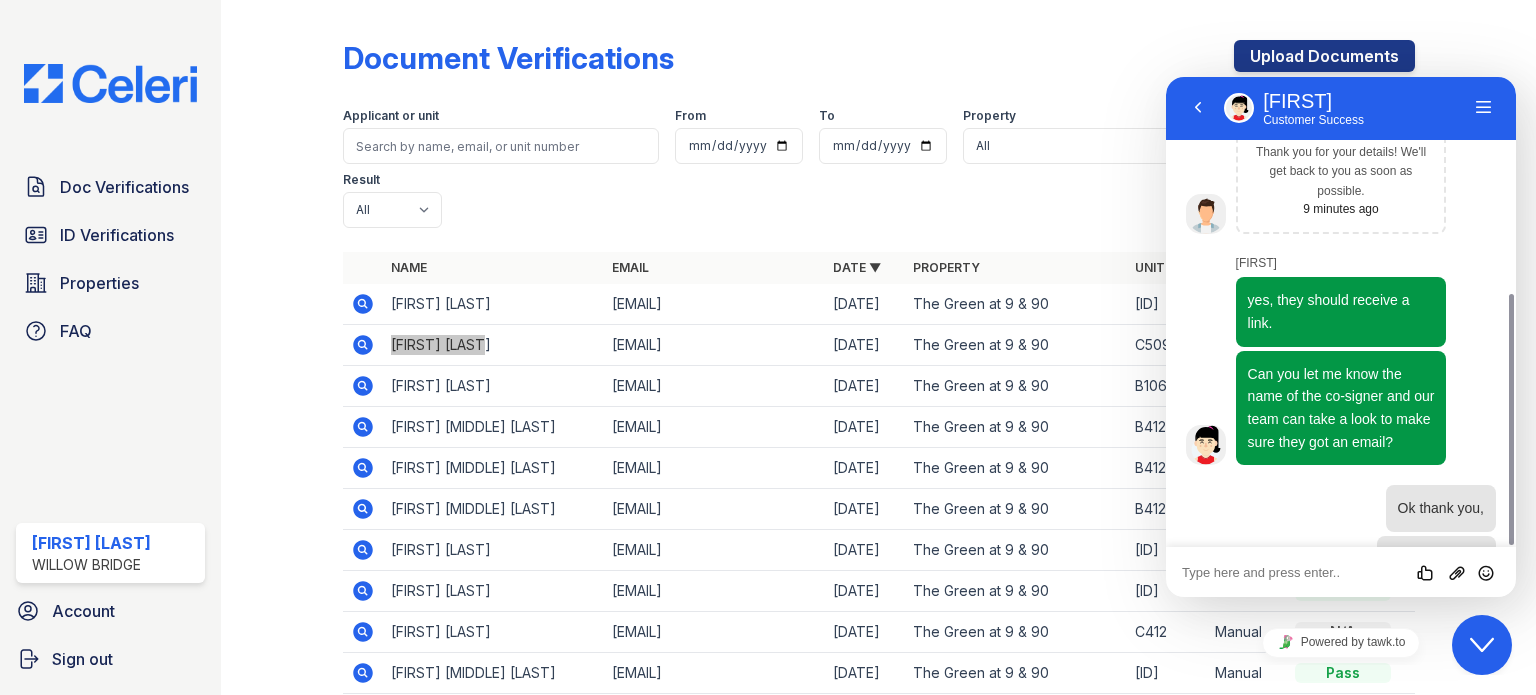 scroll, scrollTop: 456, scrollLeft: 0, axis: vertical 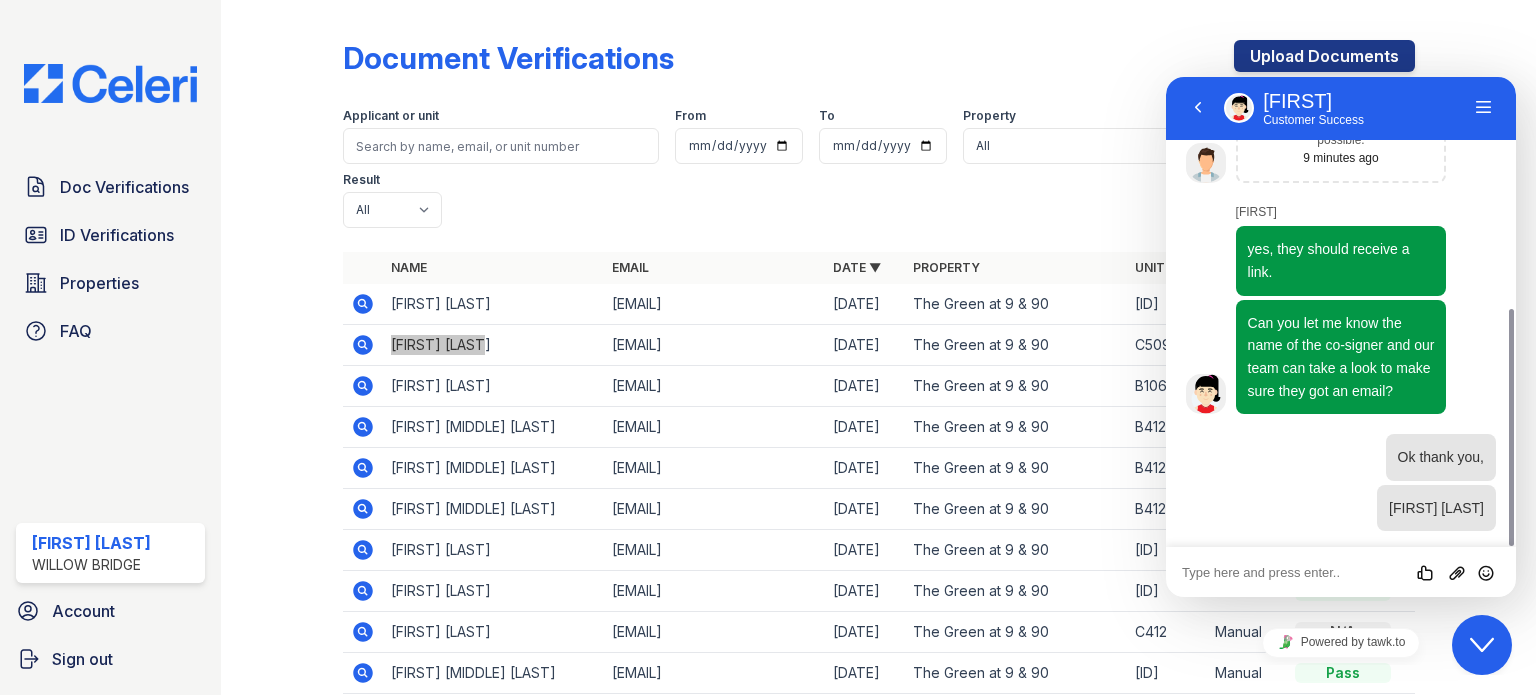 paste on "[FIRST] [MIDDLE] [LAST]" 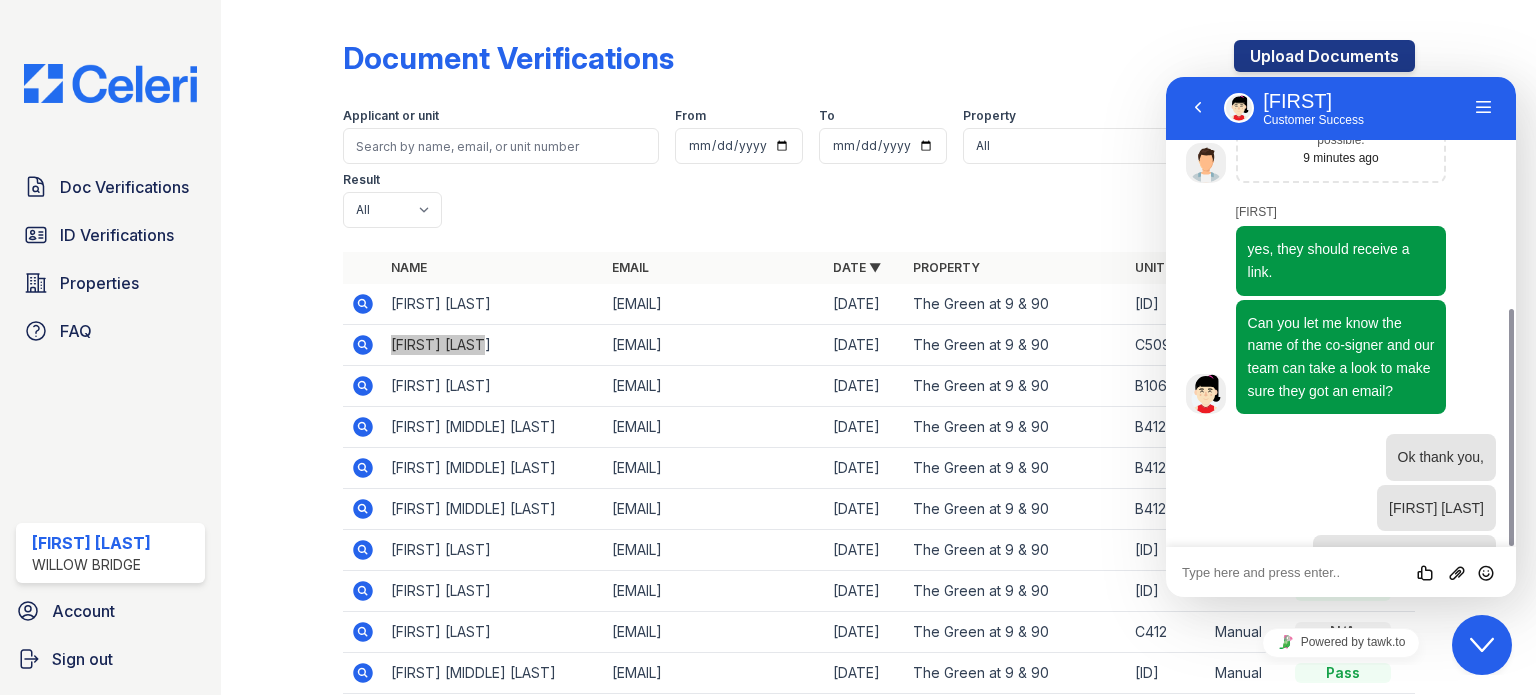 scroll, scrollTop: 506, scrollLeft: 0, axis: vertical 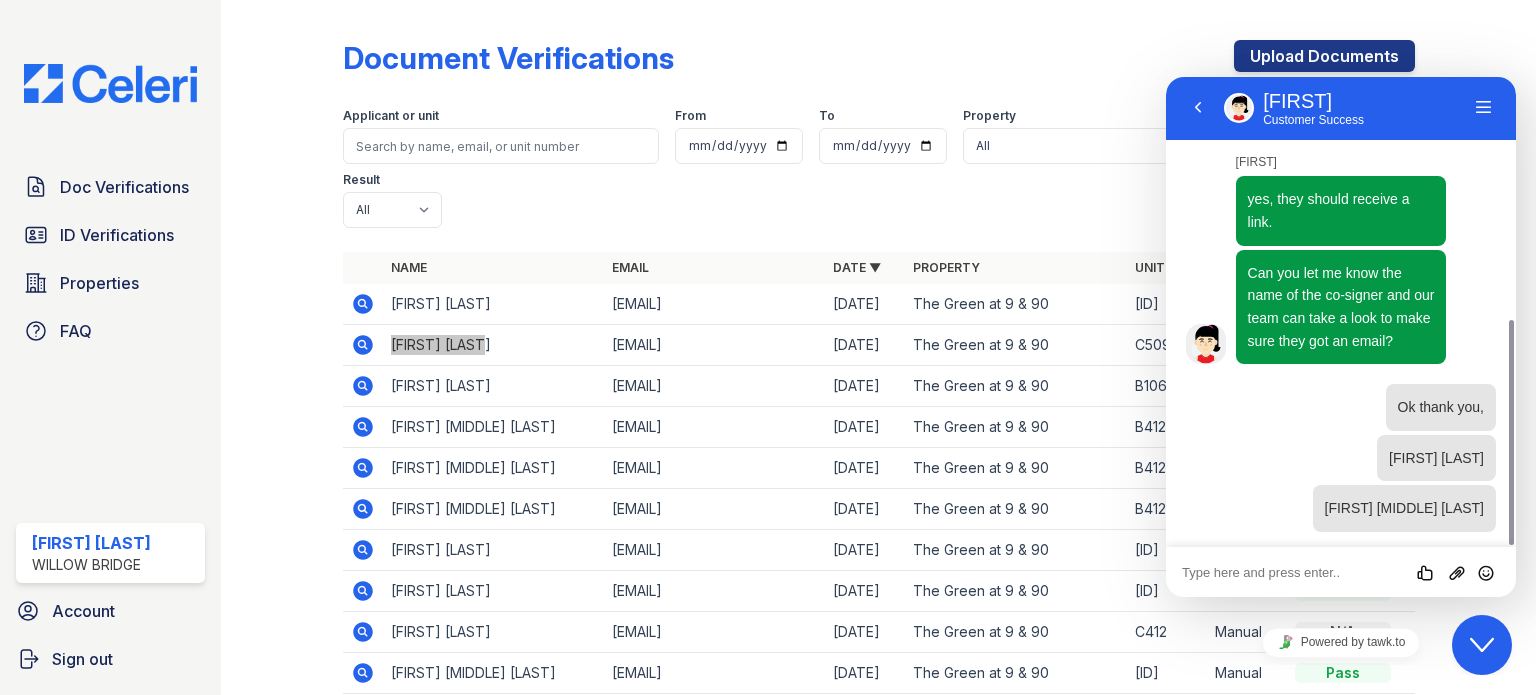 click at bounding box center [1166, 77] 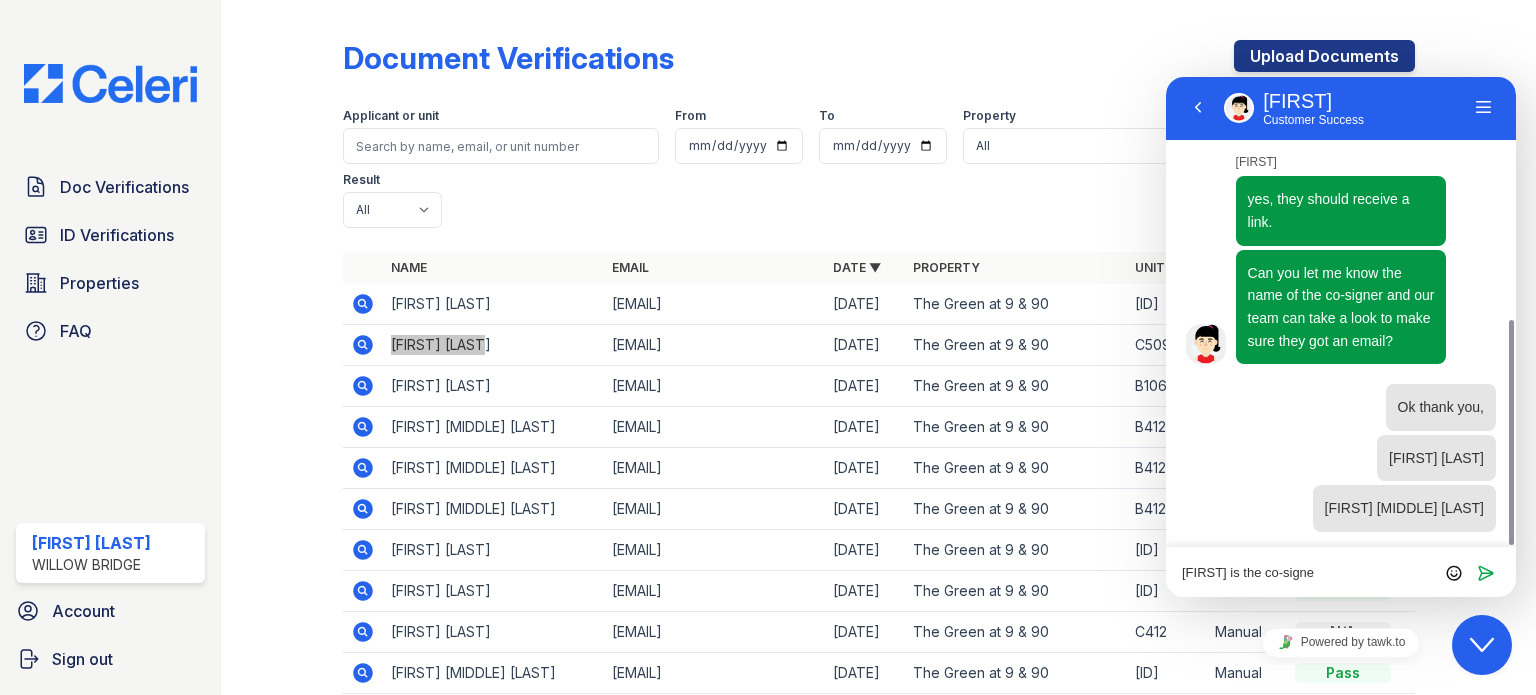 type on "[FIRST] is the co-signer" 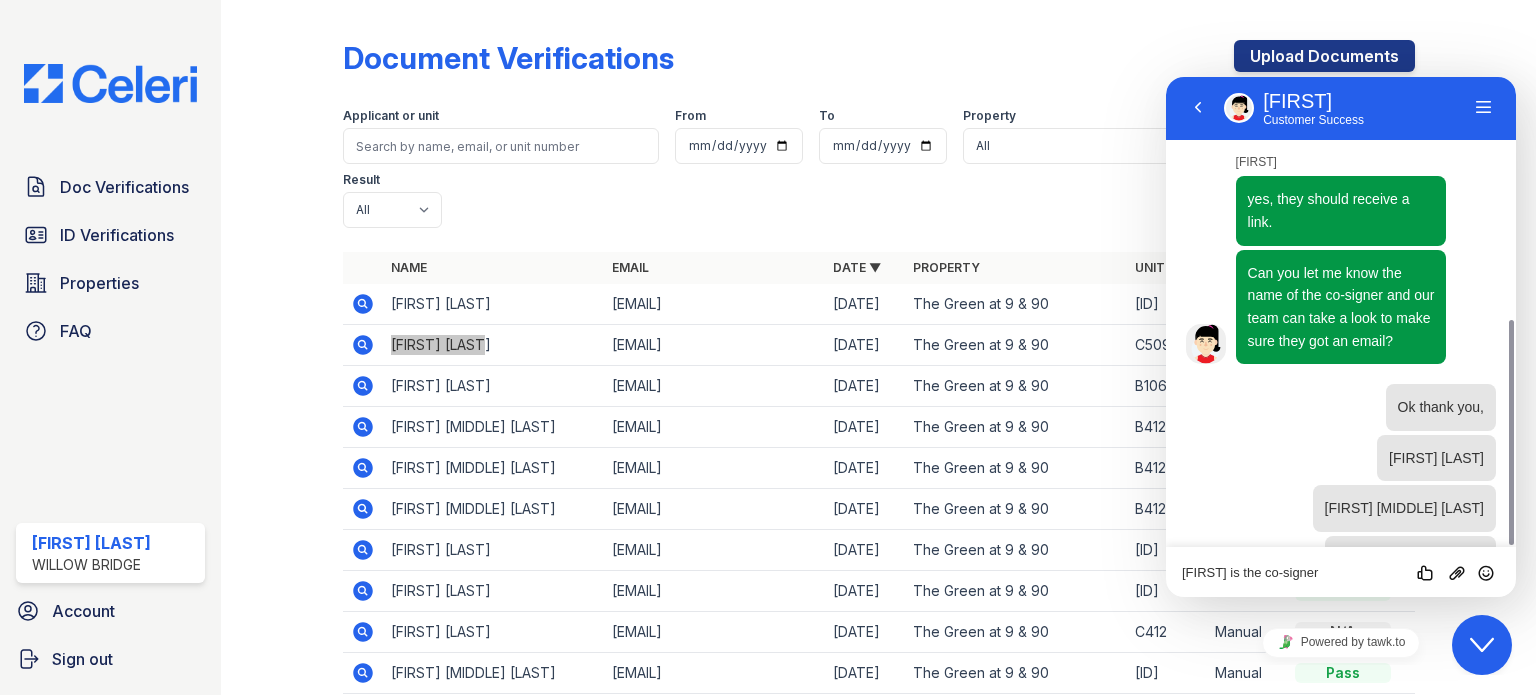type 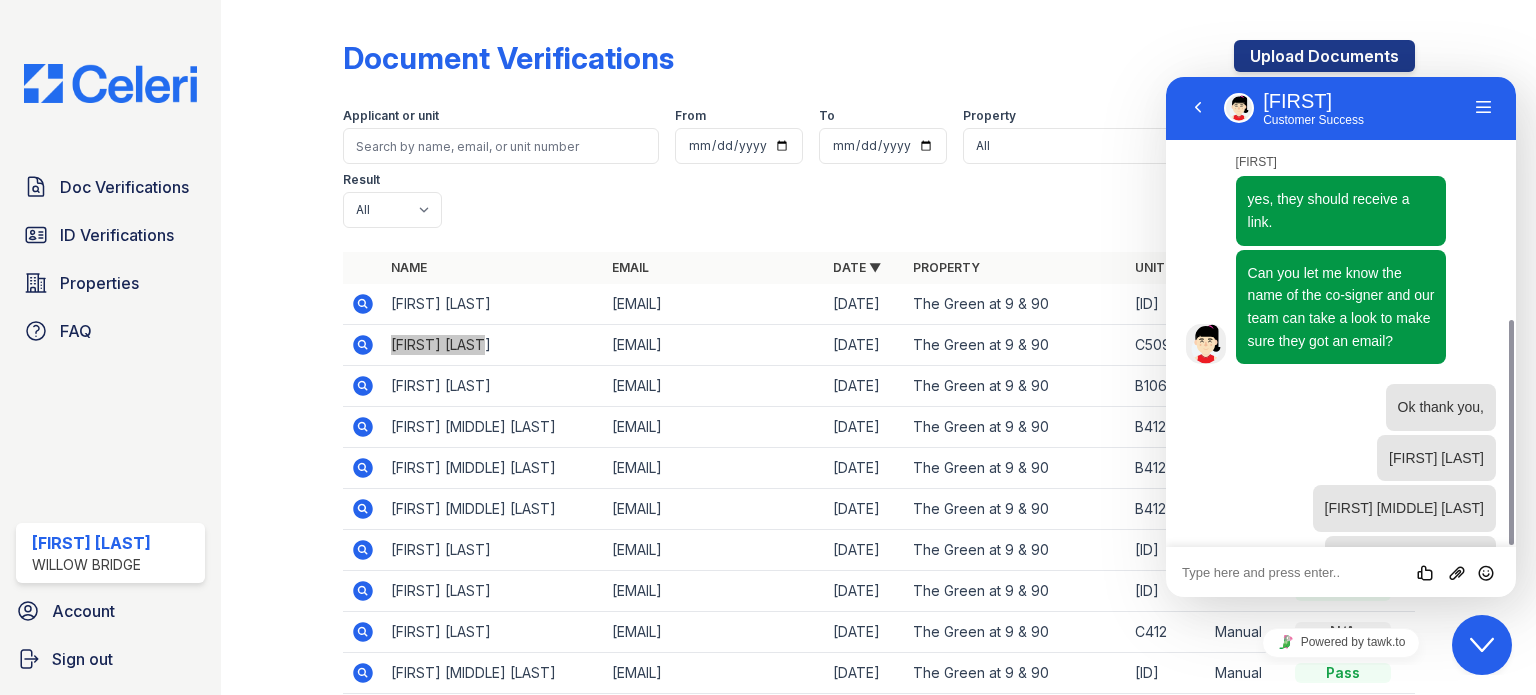 scroll, scrollTop: 556, scrollLeft: 0, axis: vertical 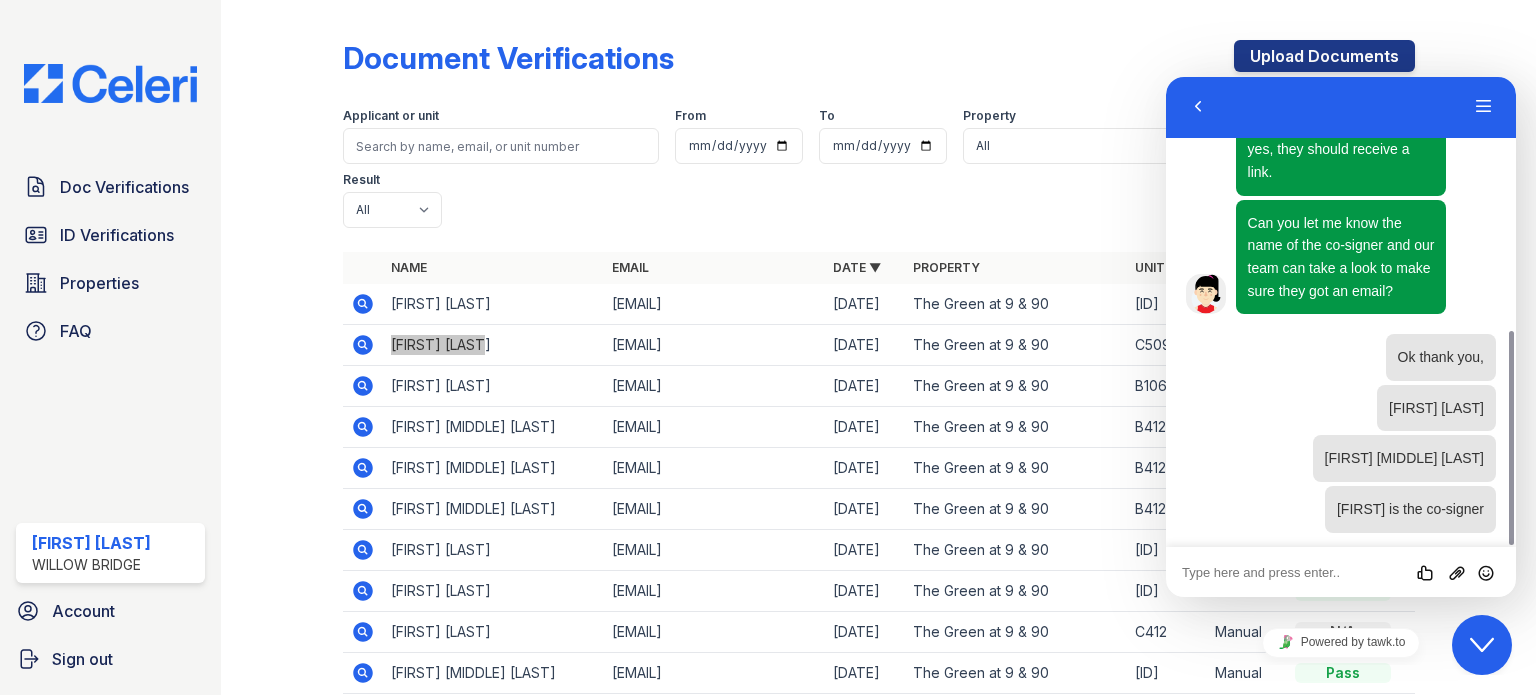 click 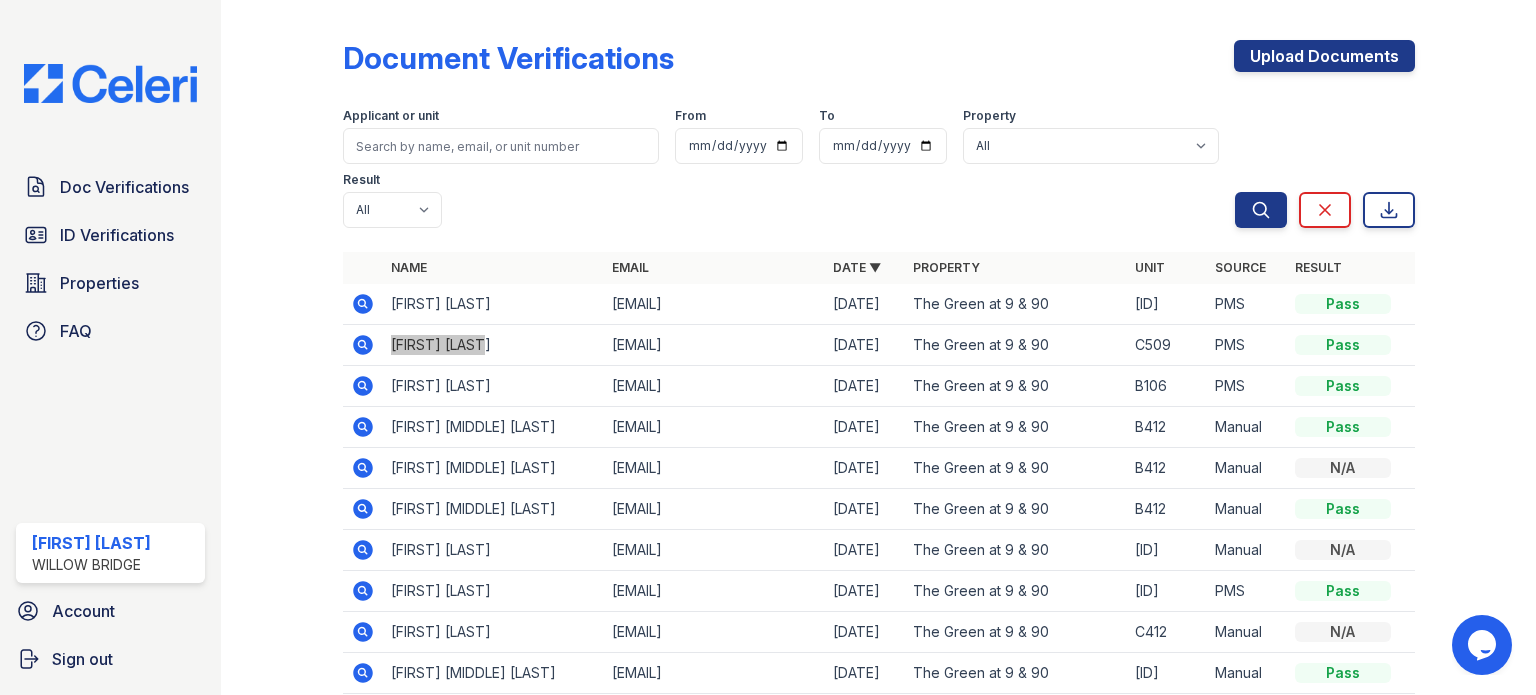 click 